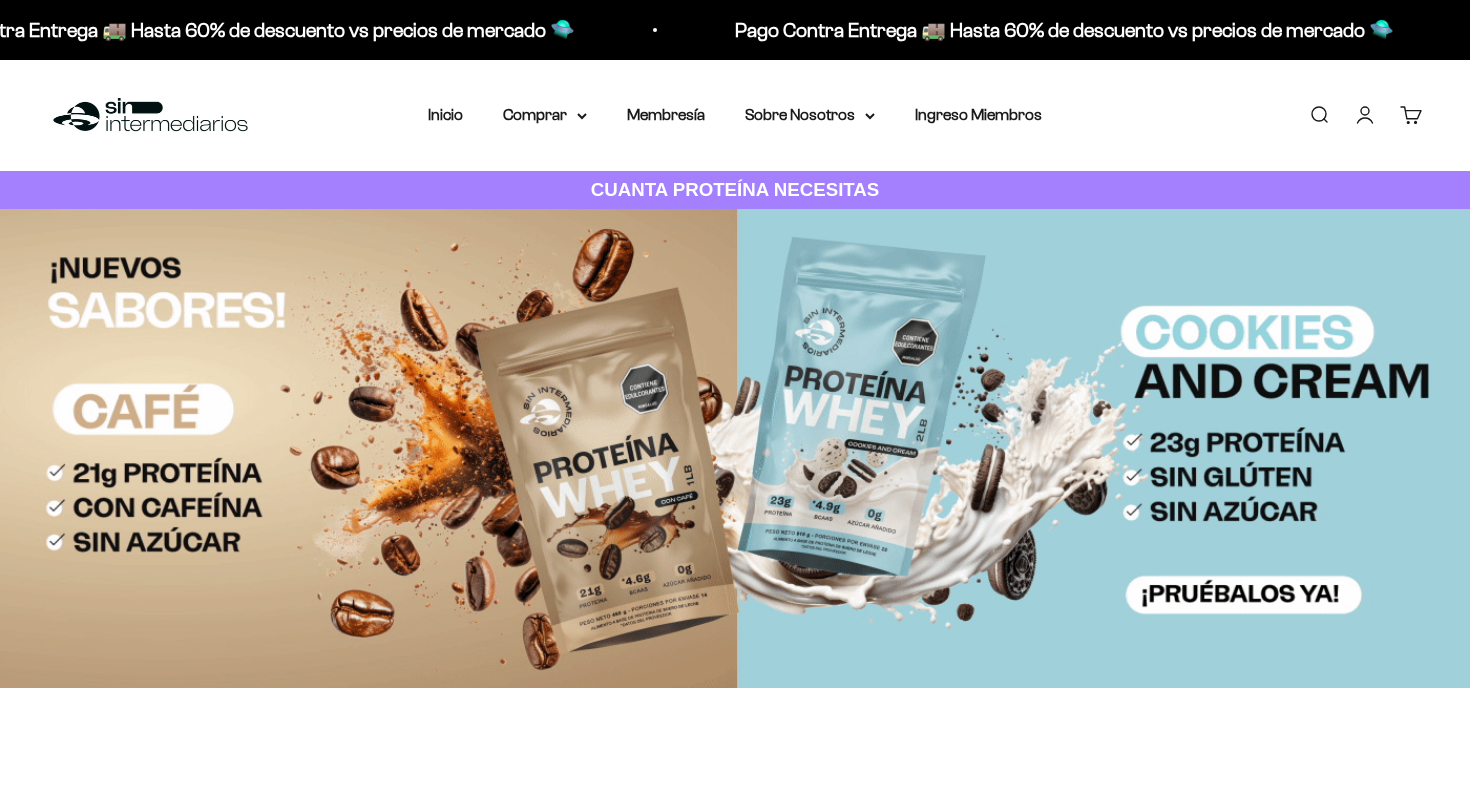 scroll, scrollTop: 6, scrollLeft: 0, axis: vertical 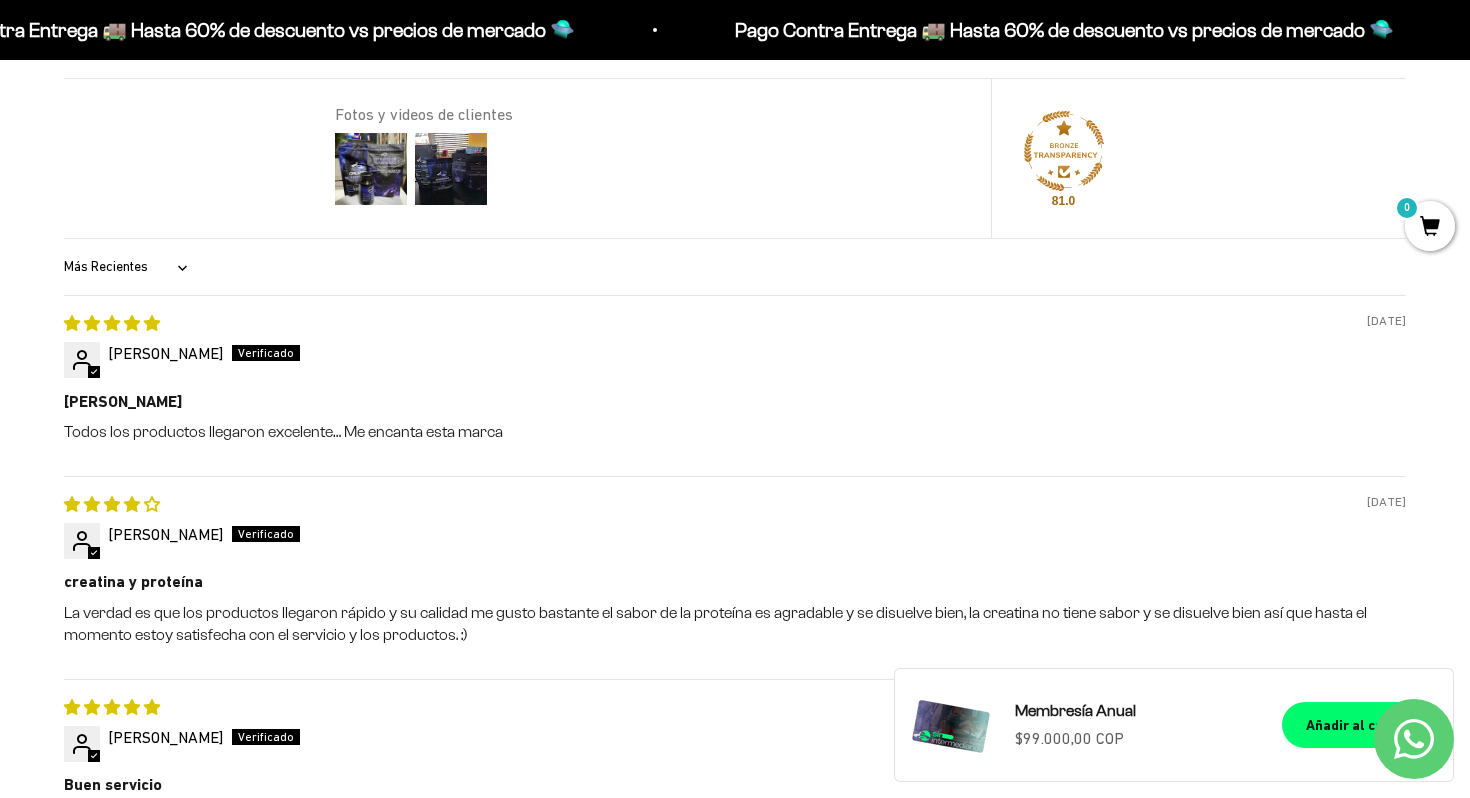 click 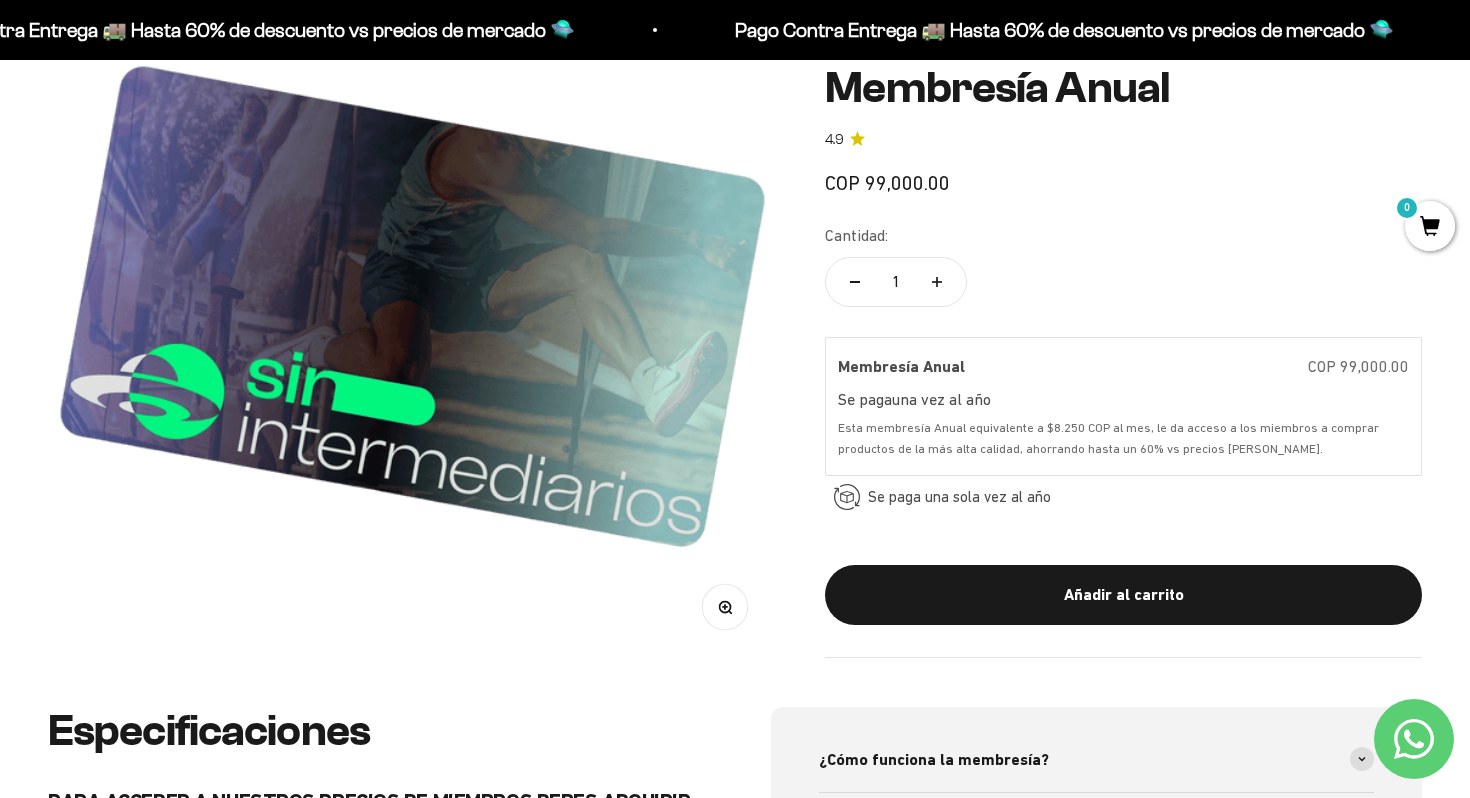 scroll, scrollTop: 0, scrollLeft: 0, axis: both 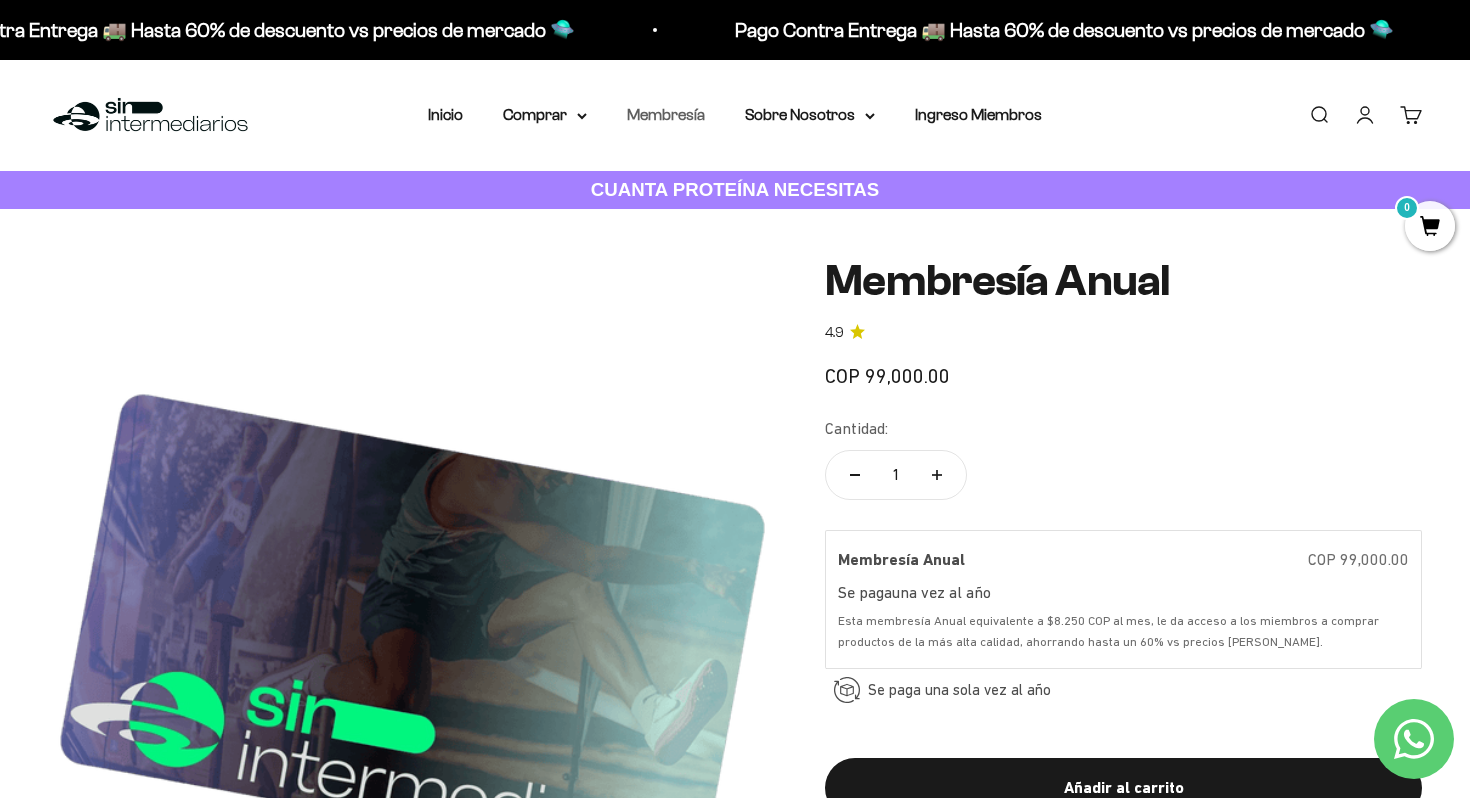 drag, startPoint x: 677, startPoint y: 118, endPoint x: 793, endPoint y: 393, distance: 298.46442 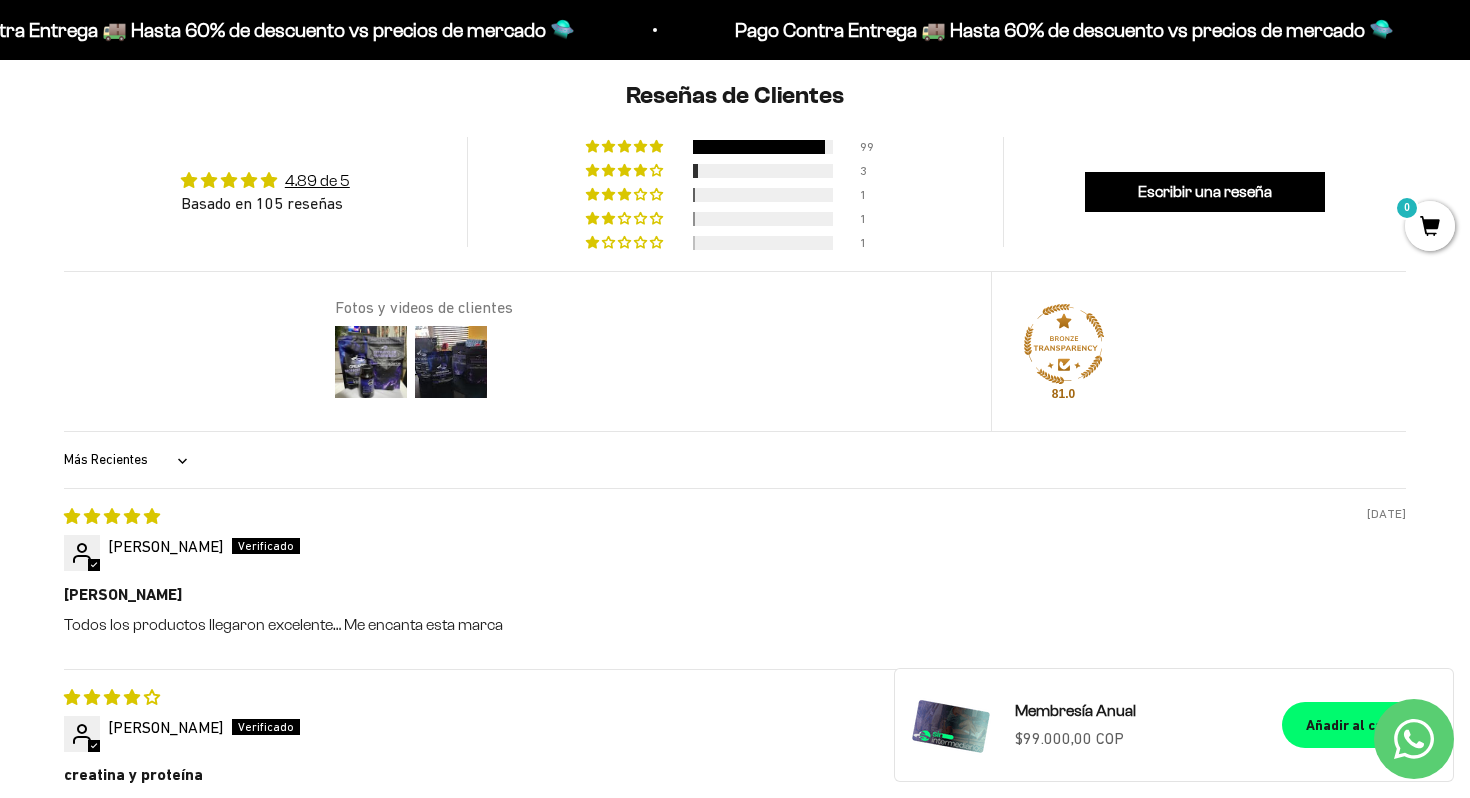 scroll, scrollTop: 1531, scrollLeft: 0, axis: vertical 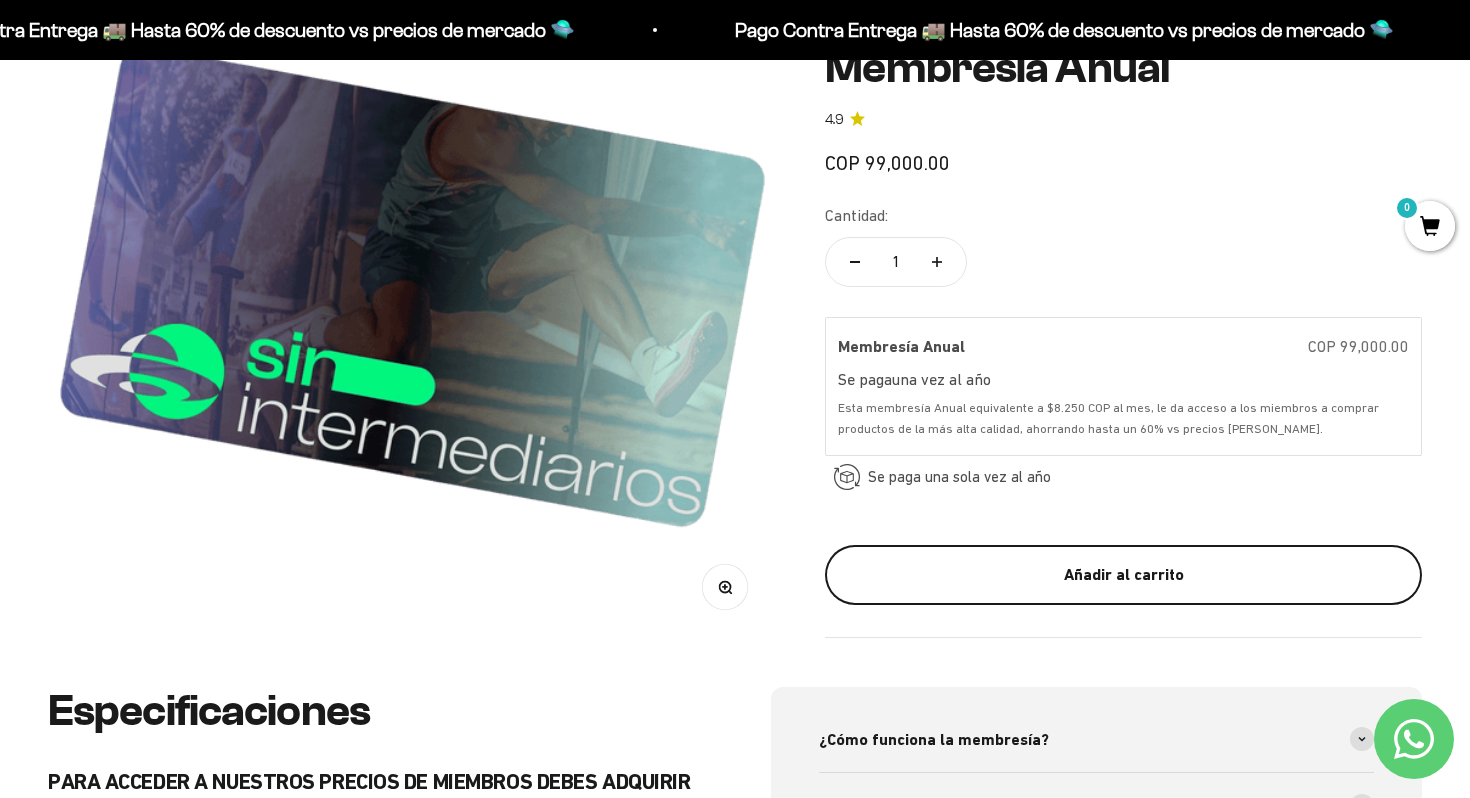 click on "Añadir al carrito" at bounding box center (1123, 576) 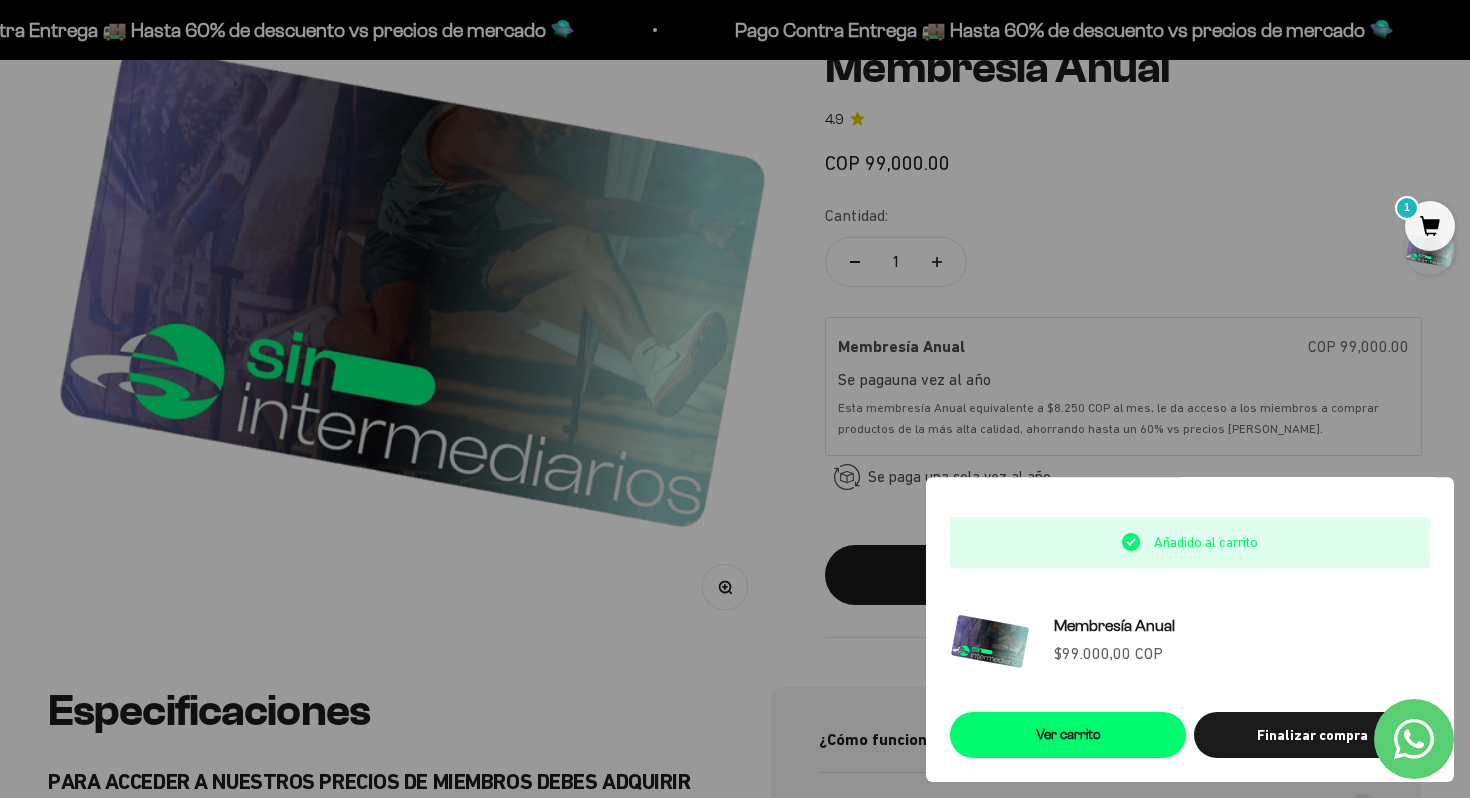 click at bounding box center [735, 399] 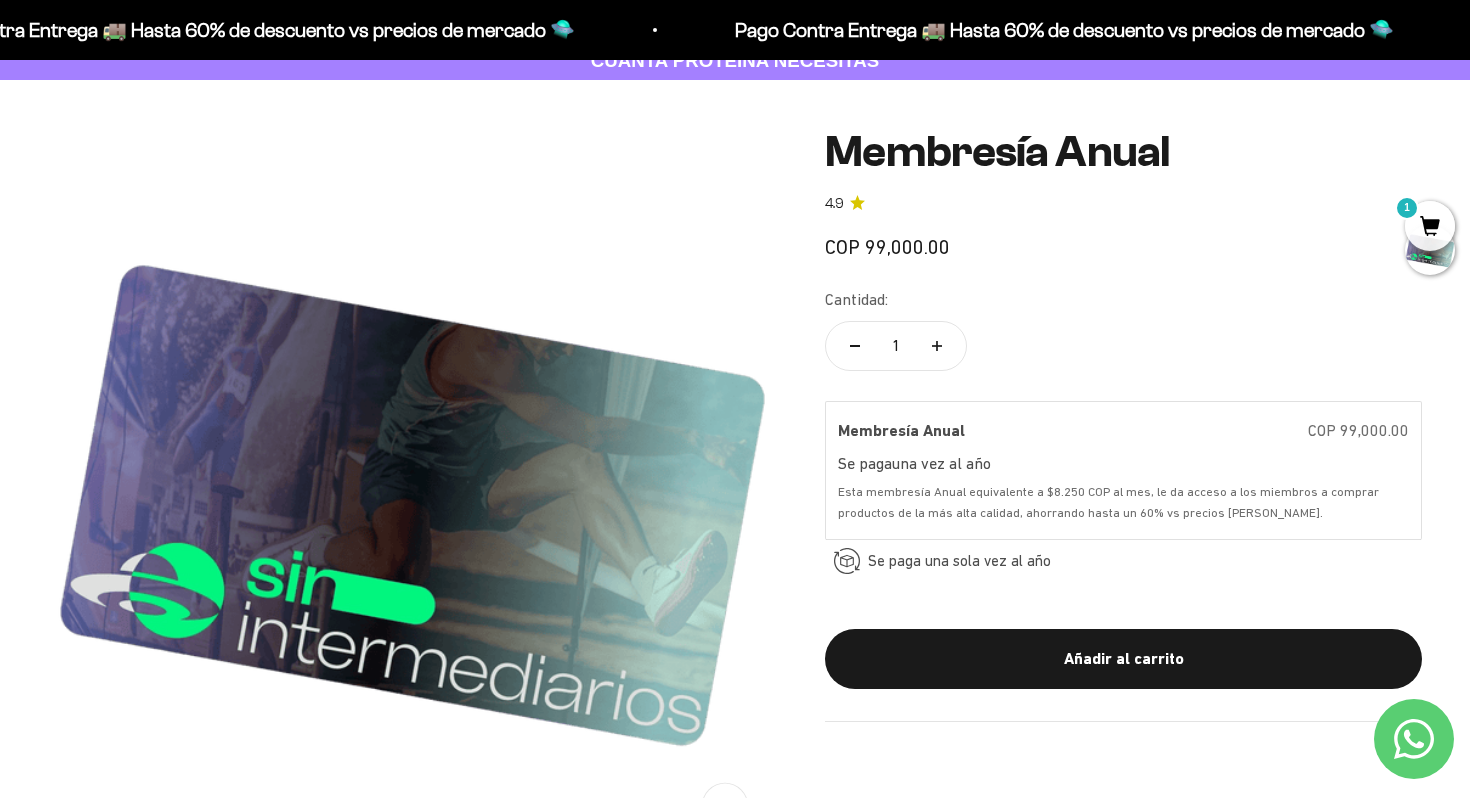 scroll, scrollTop: 0, scrollLeft: 0, axis: both 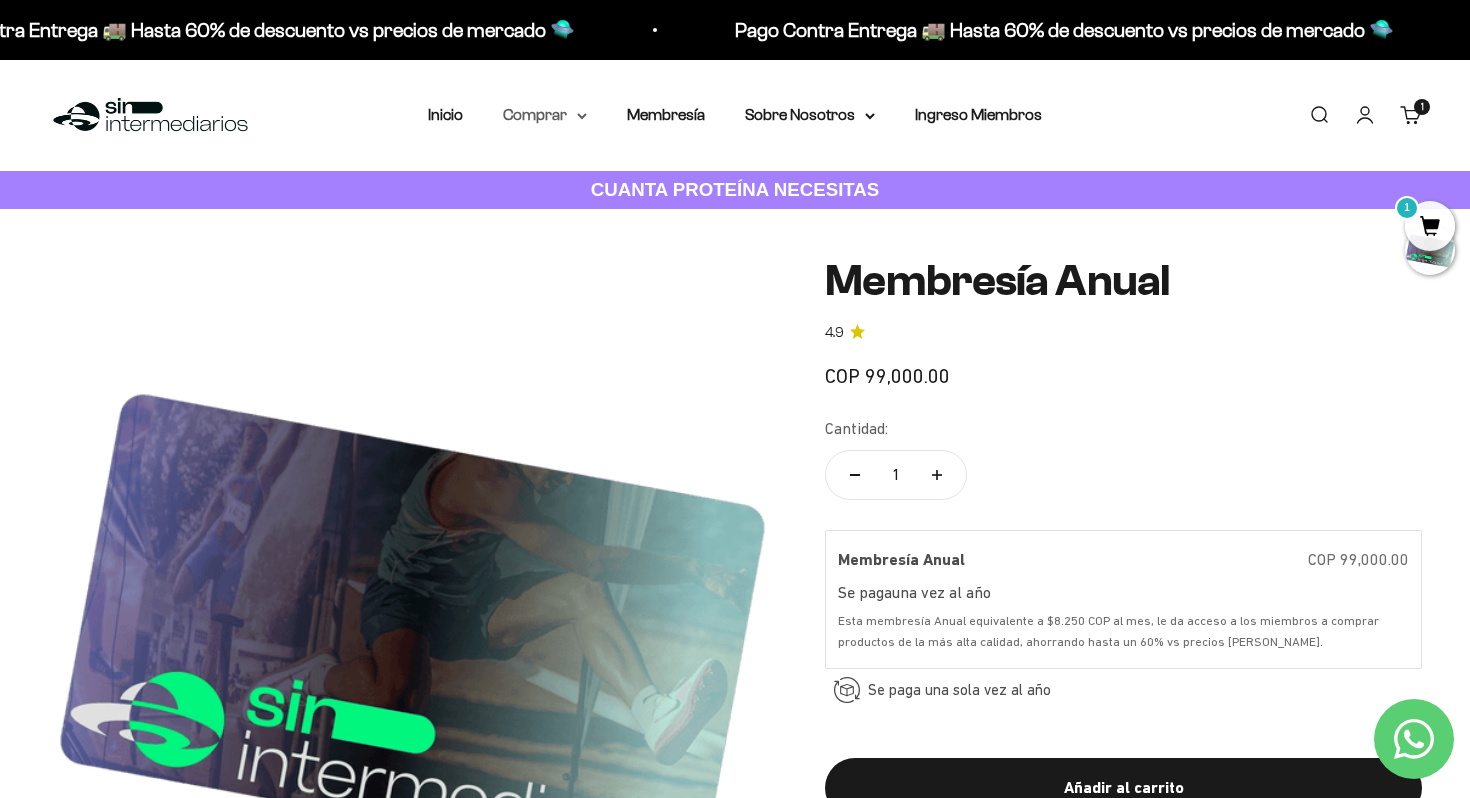 click on "Comprar" at bounding box center (545, 115) 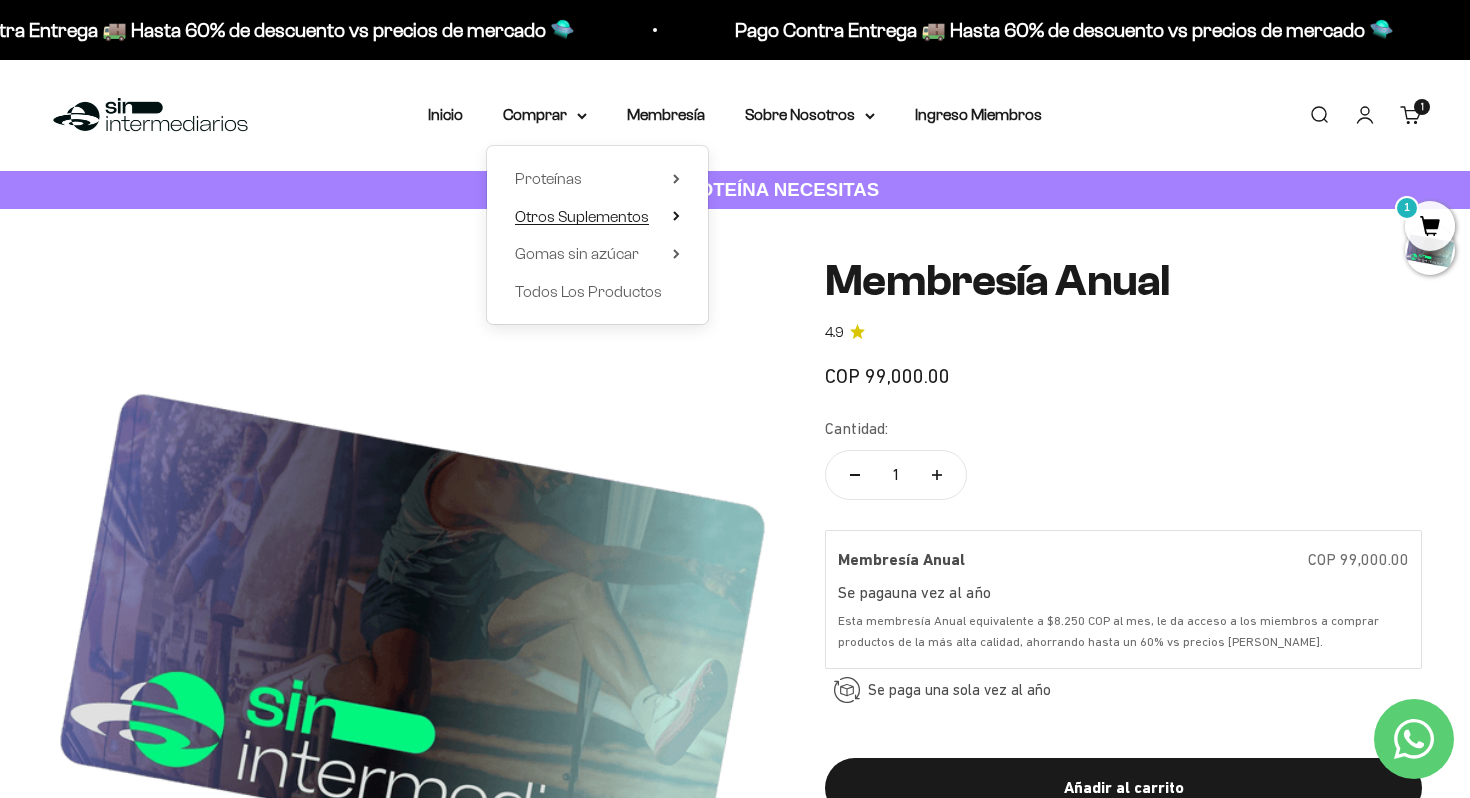 click on "Otros Suplementos" at bounding box center (582, 216) 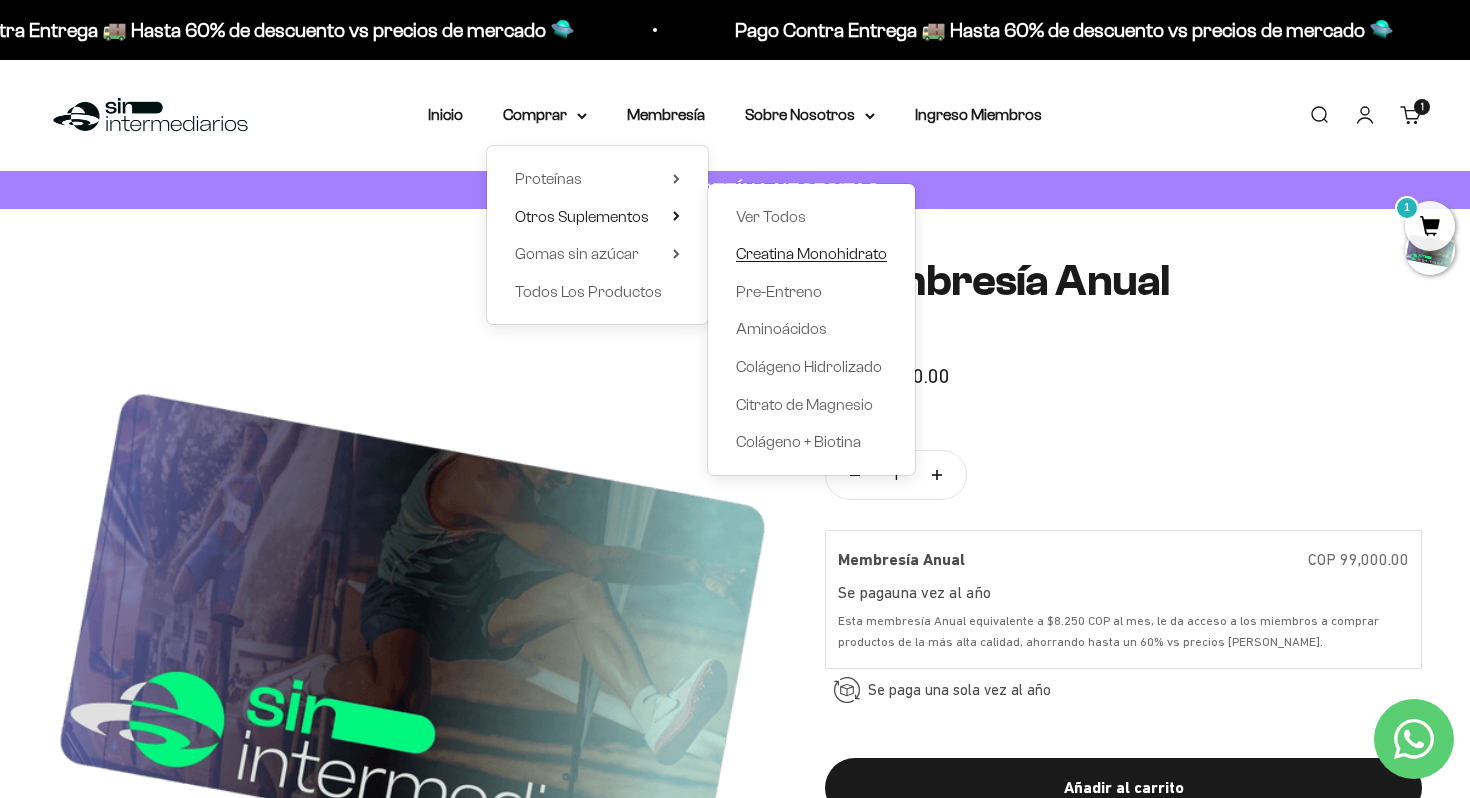 click on "Creatina Monohidrato" at bounding box center [811, 253] 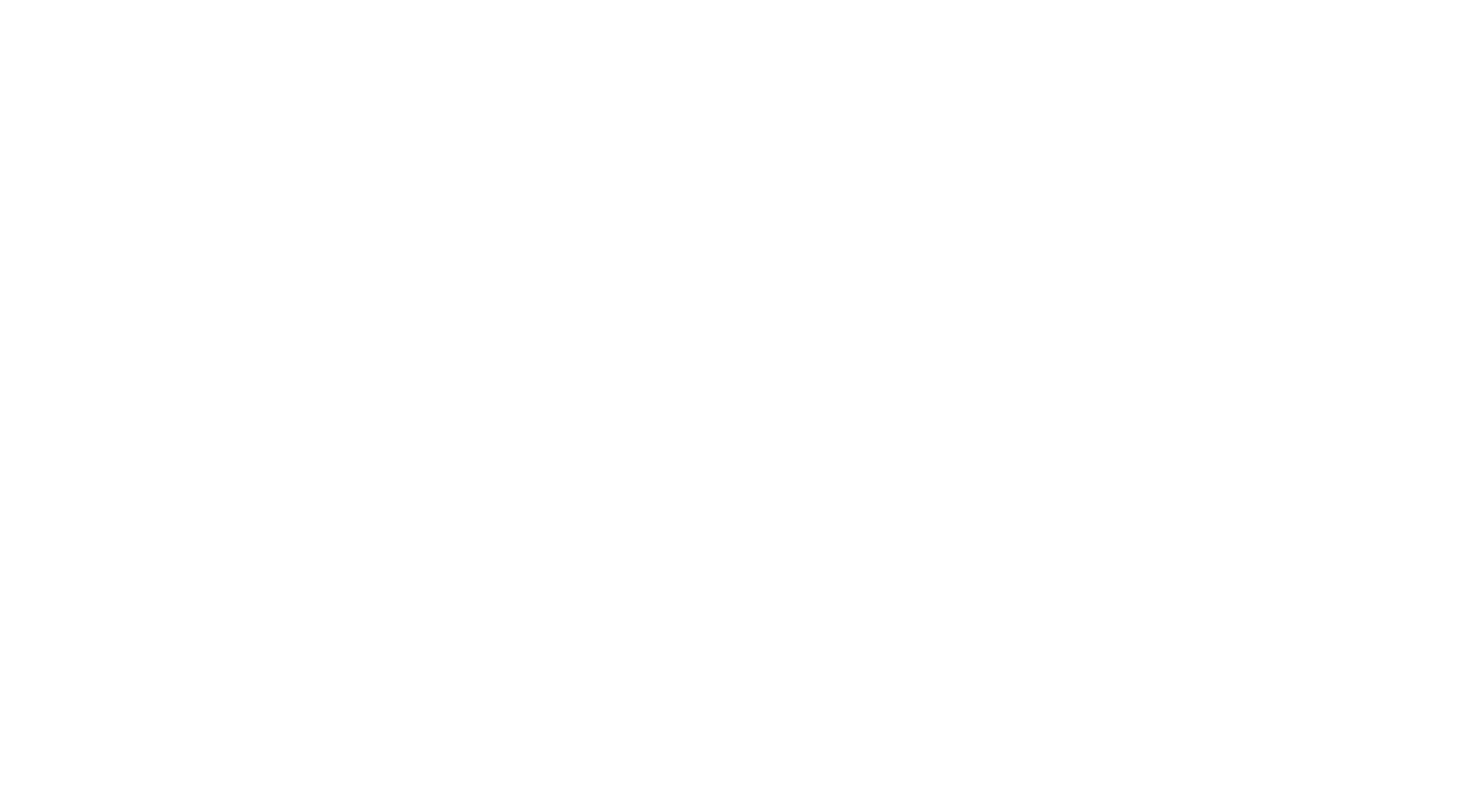 scroll, scrollTop: 0, scrollLeft: 0, axis: both 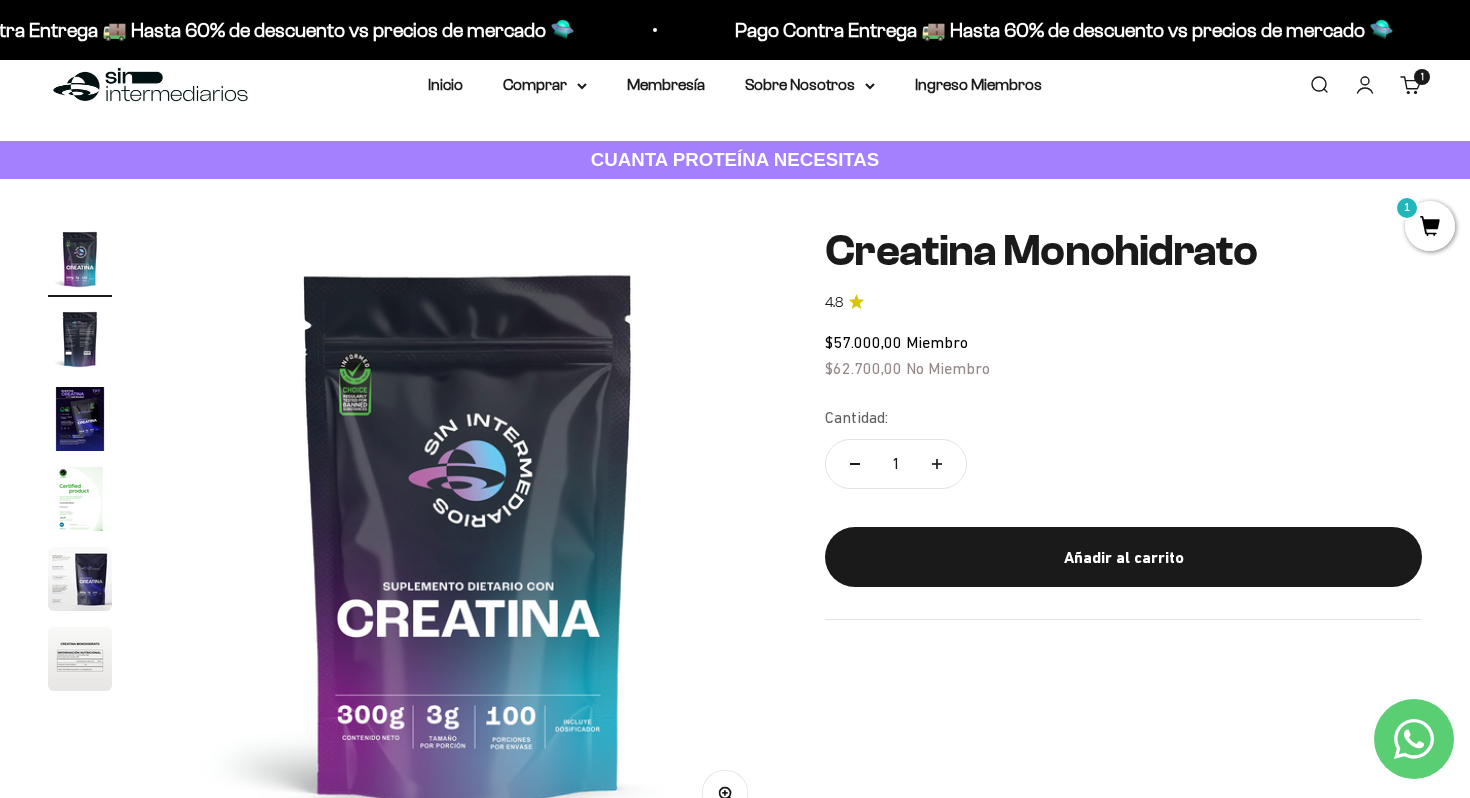 click 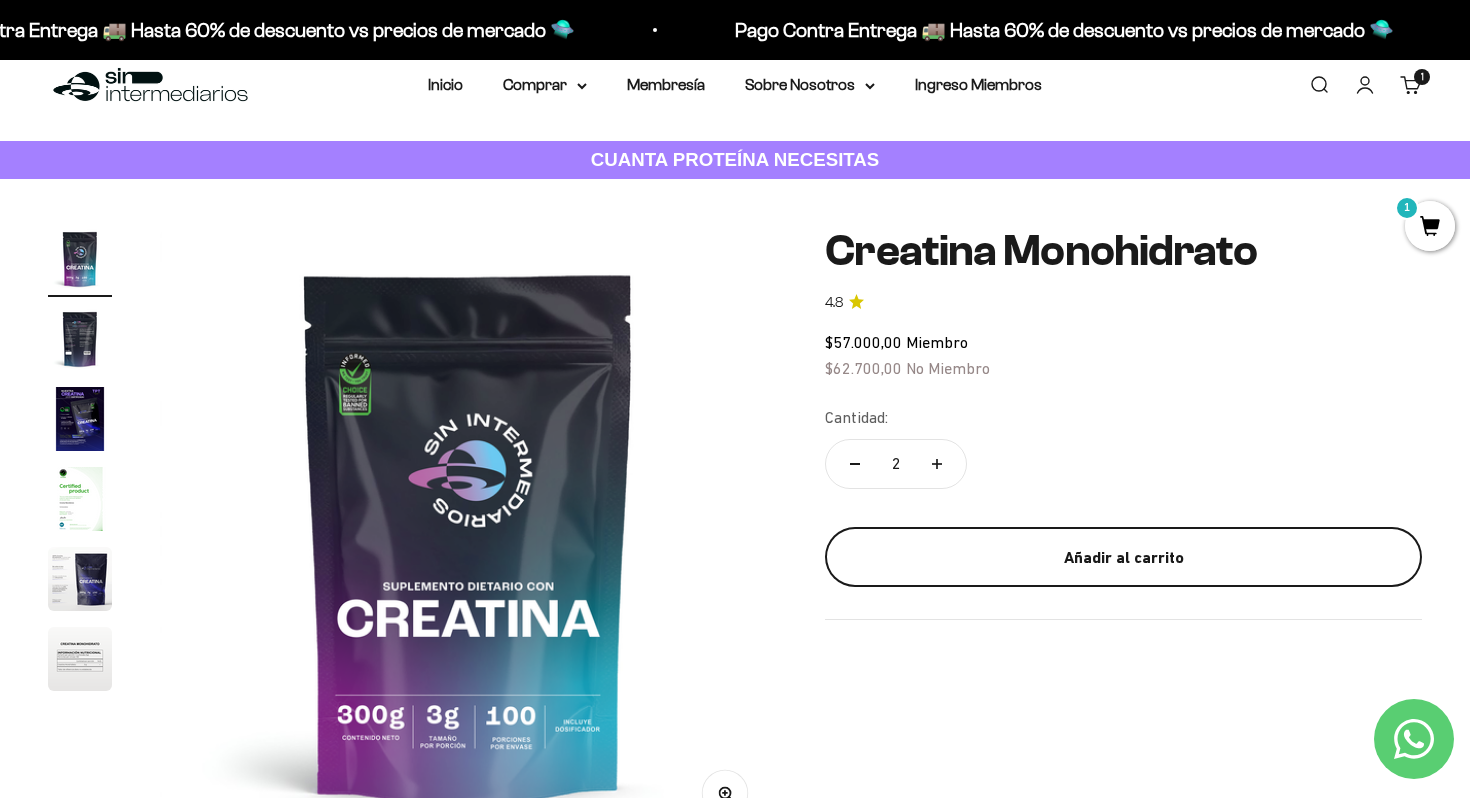 click on "Añadir al carrito" at bounding box center [1123, 558] 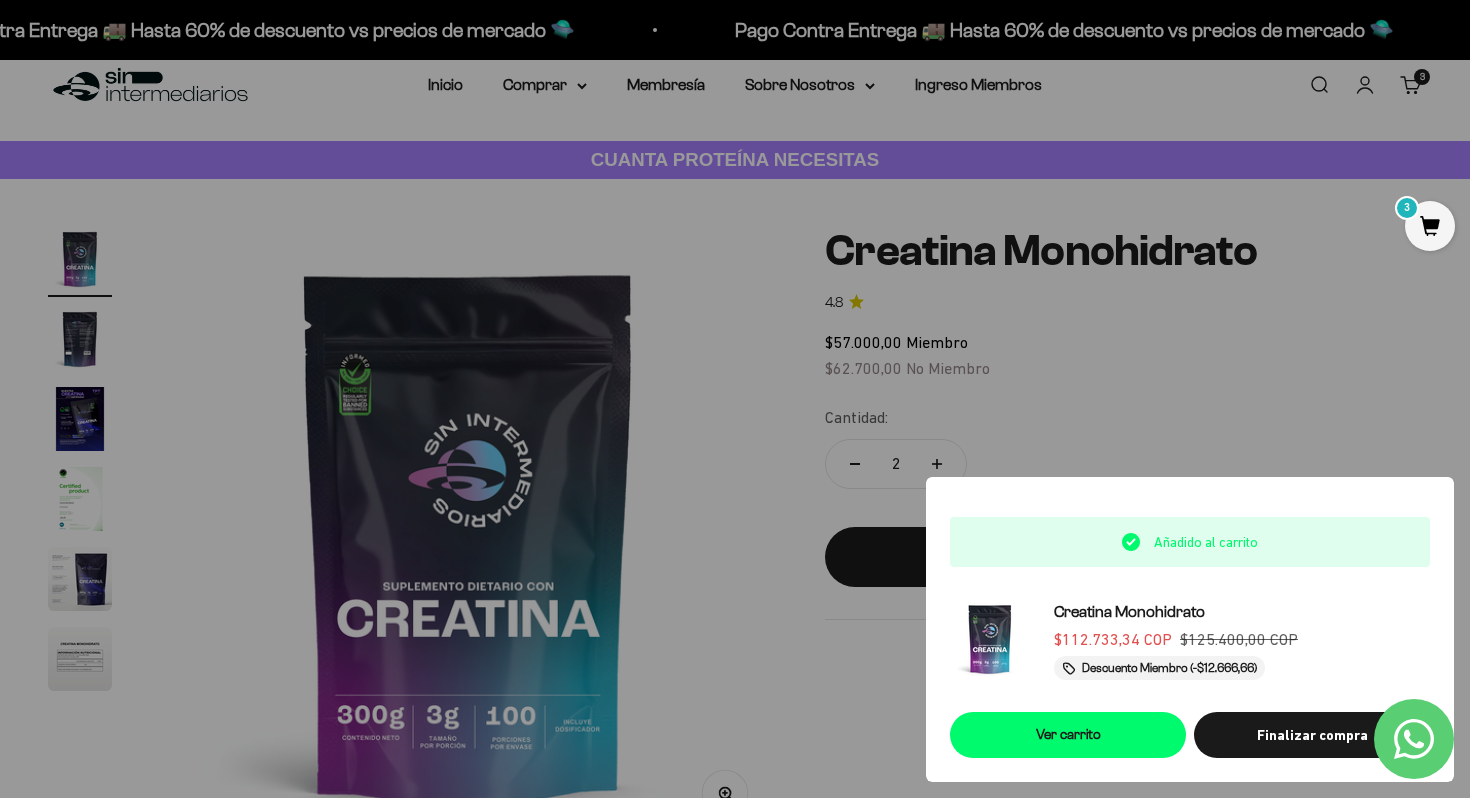 click at bounding box center [735, 399] 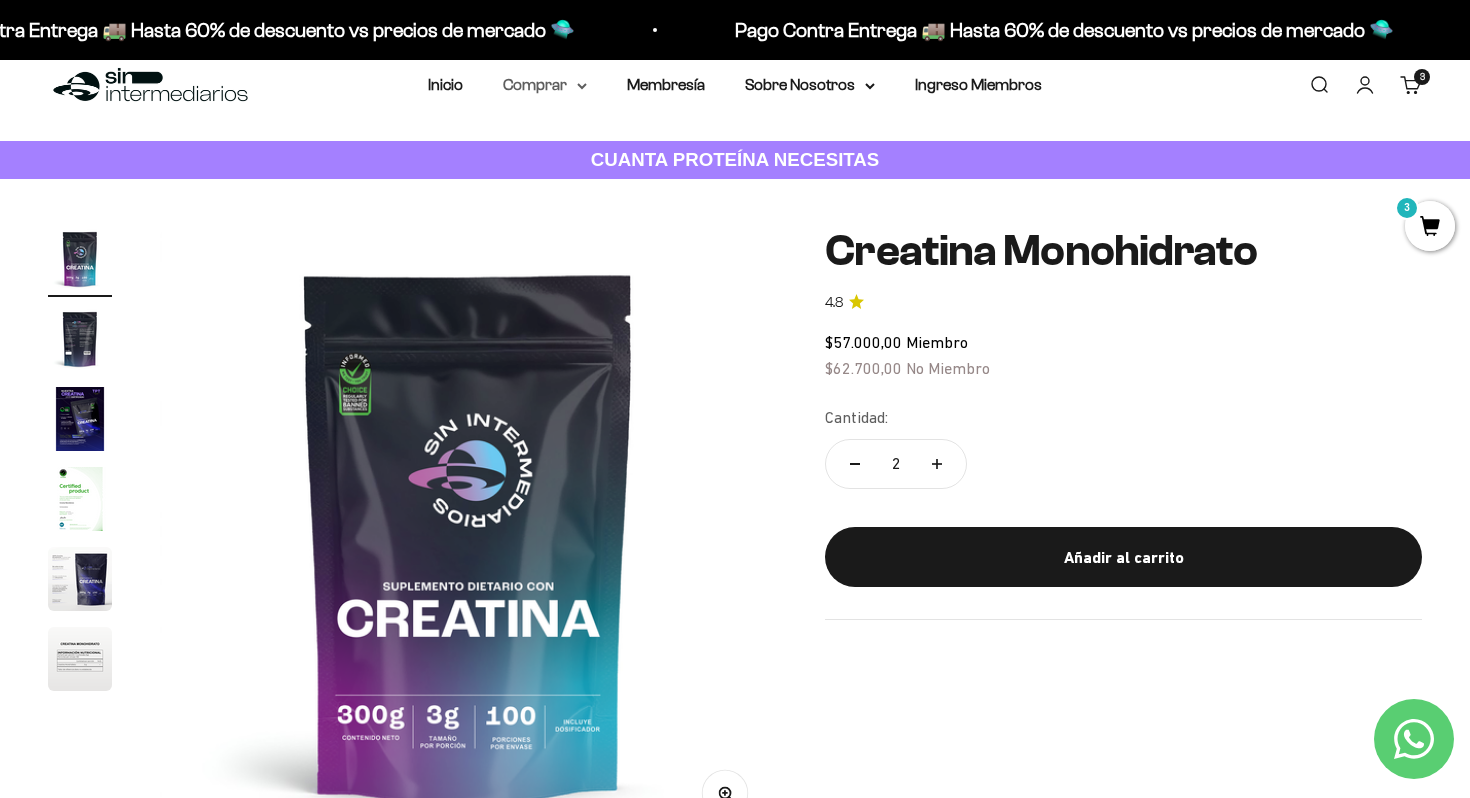 click on "Comprar" at bounding box center (545, 85) 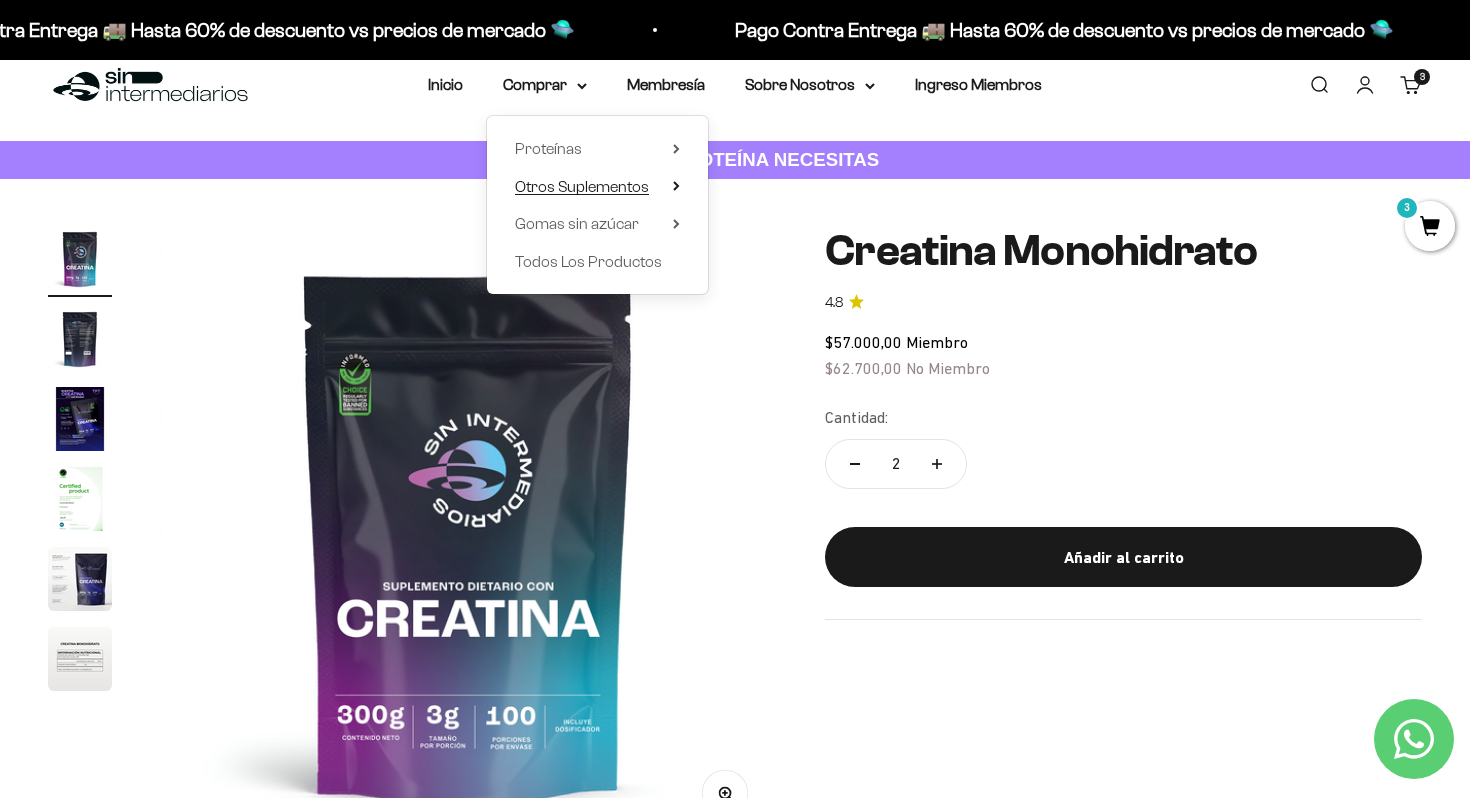 click on "Otros Suplementos" at bounding box center (597, 187) 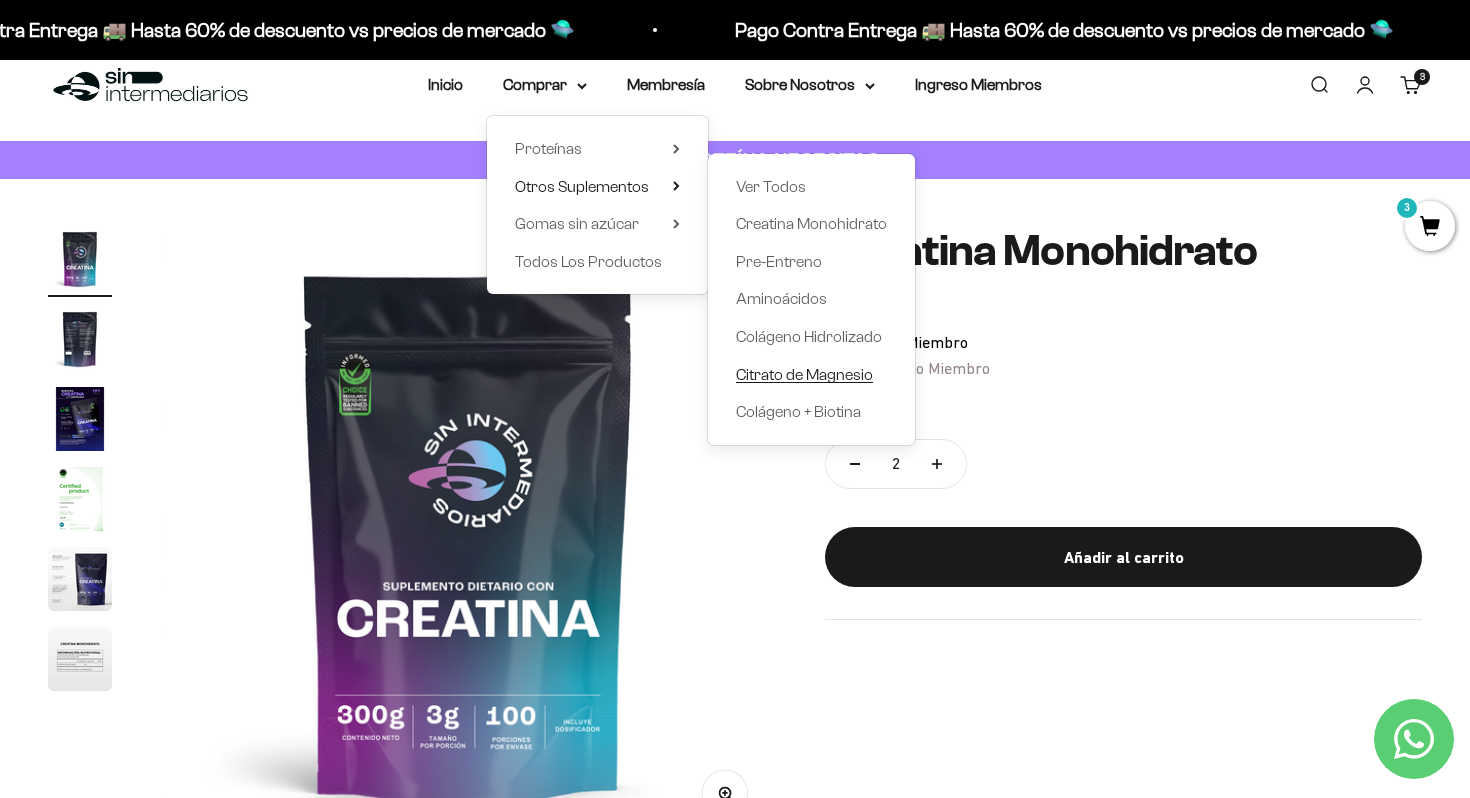click on "Citrato de Magnesio" at bounding box center [804, 374] 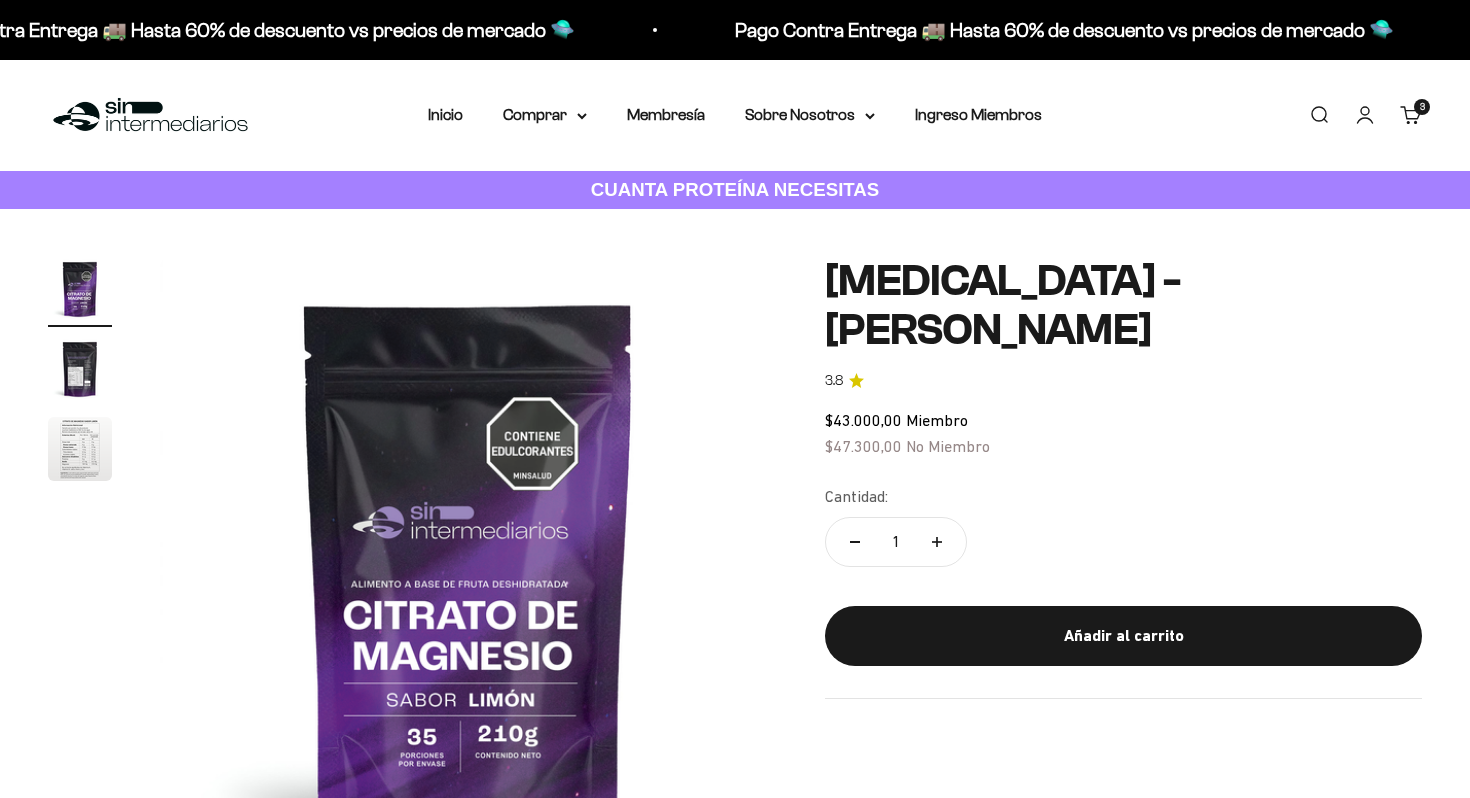 scroll, scrollTop: 0, scrollLeft: 0, axis: both 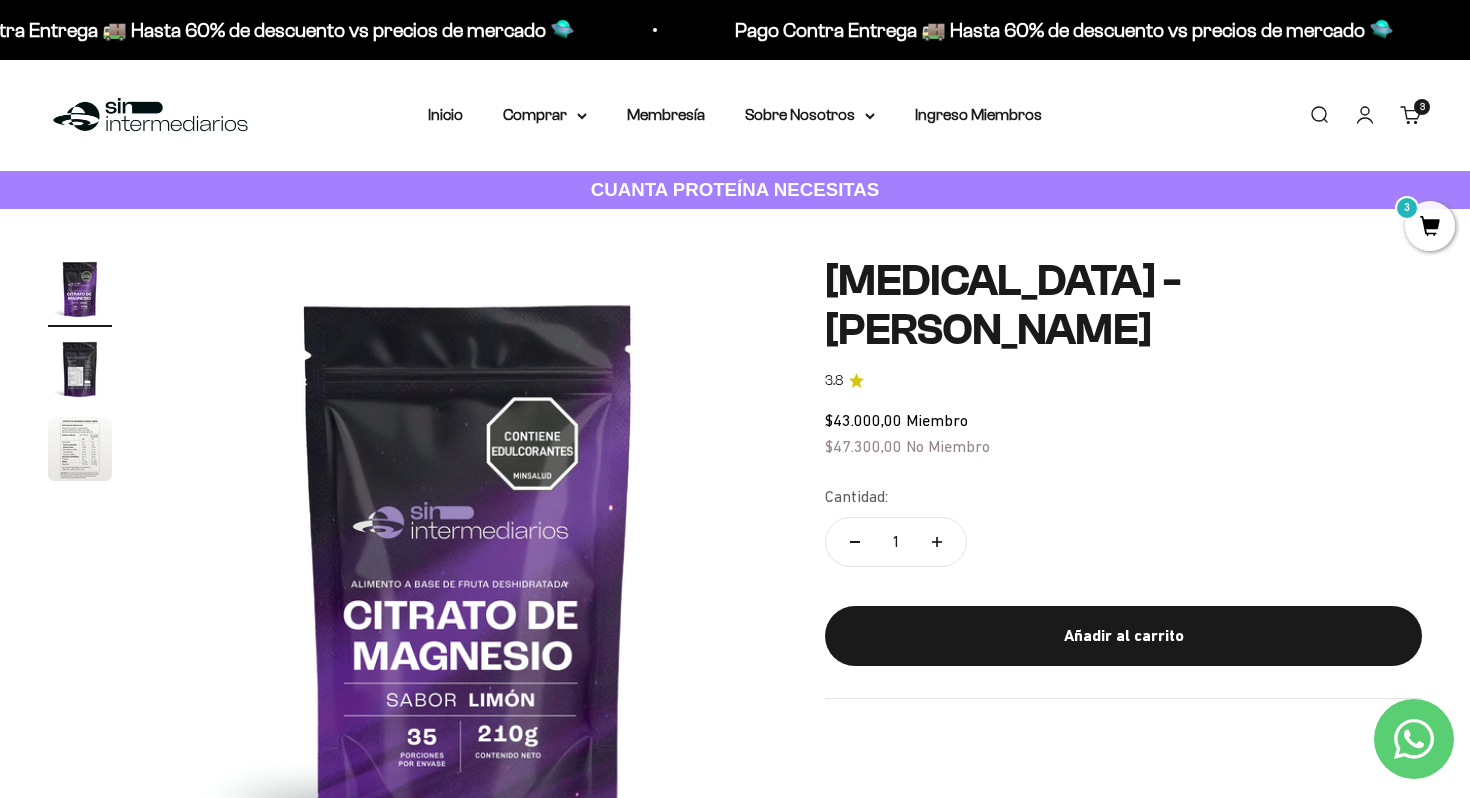 click on "3" at bounding box center (1430, 226) 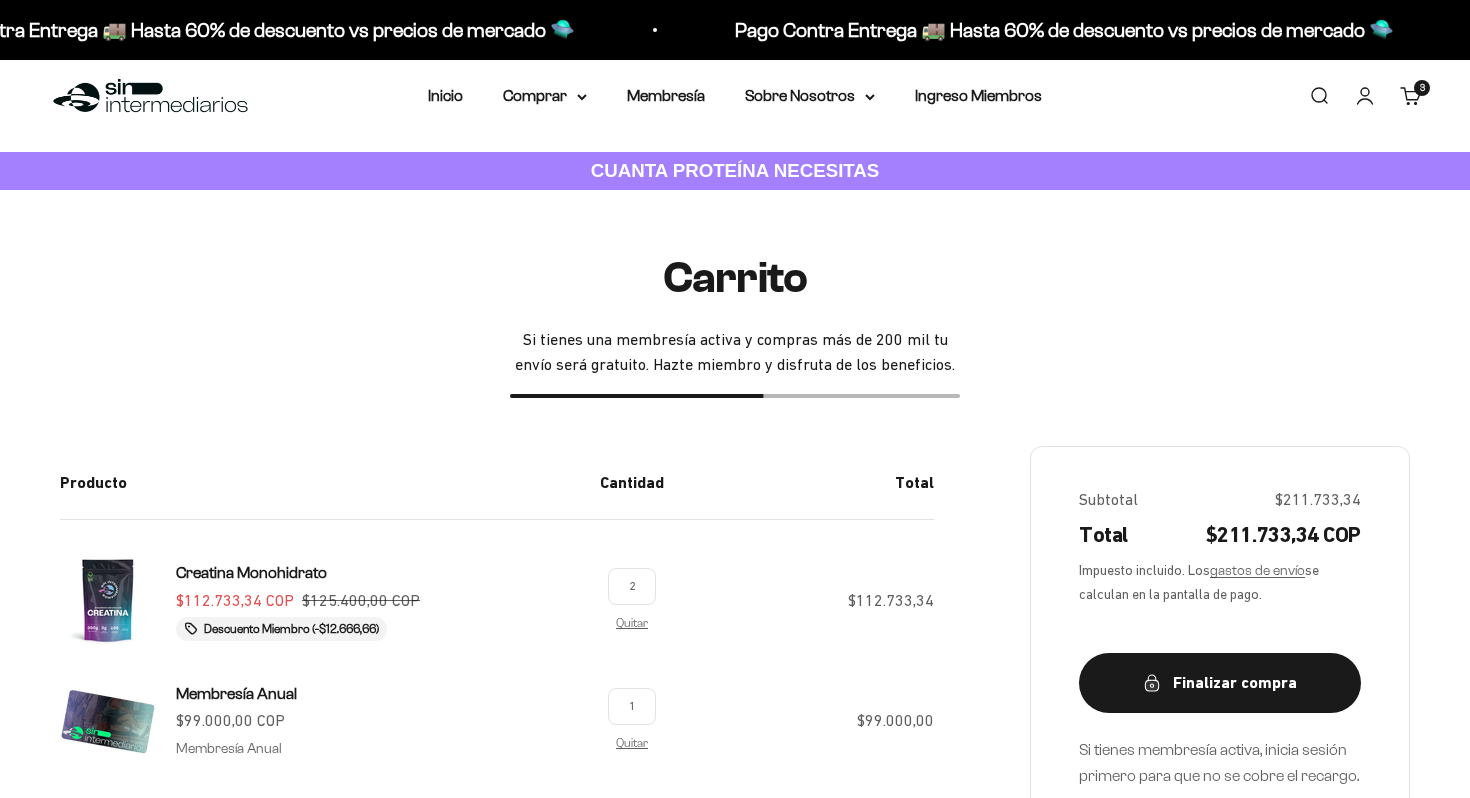 scroll, scrollTop: 22, scrollLeft: 0, axis: vertical 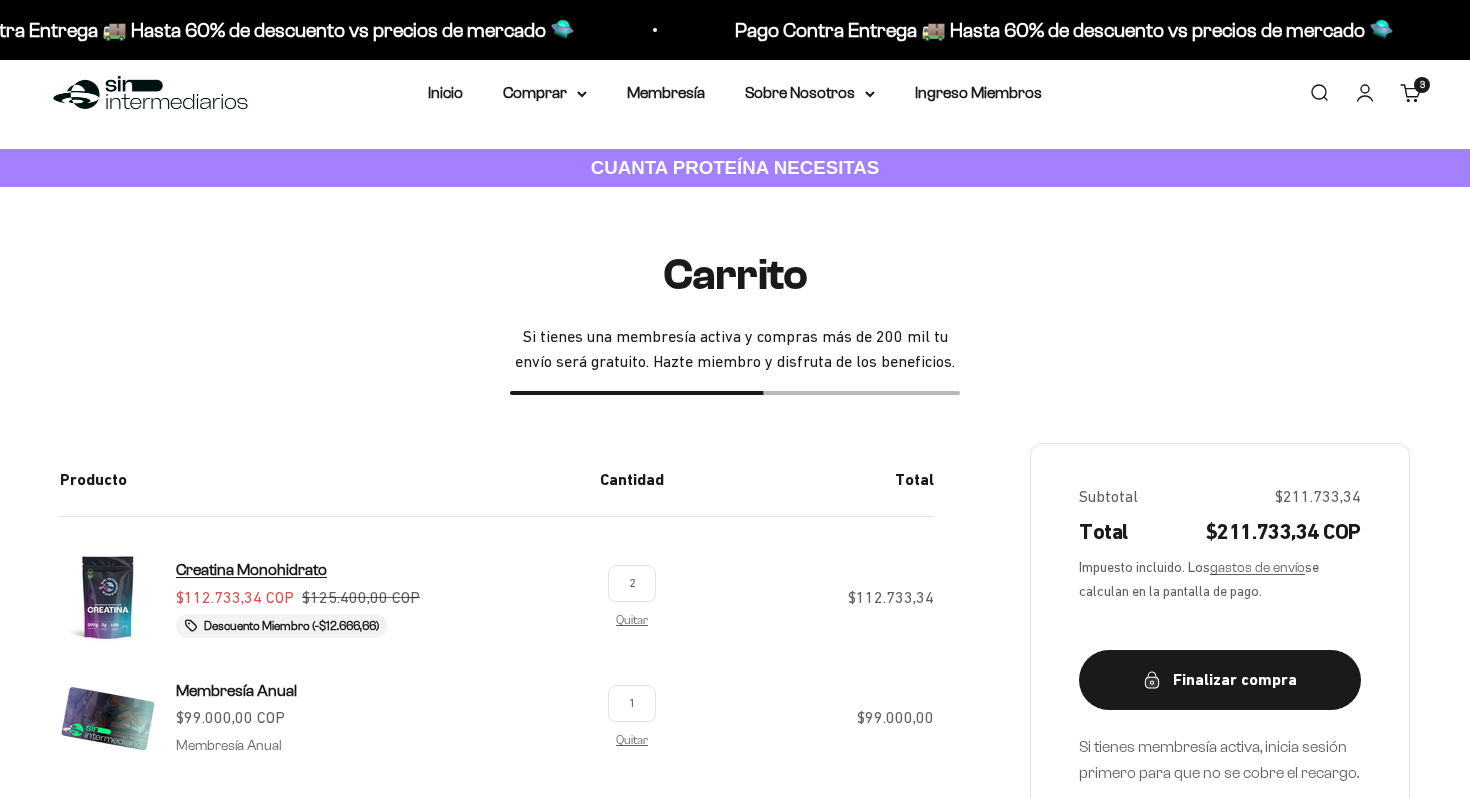 click on "Creatina Monohidrato" at bounding box center (251, 569) 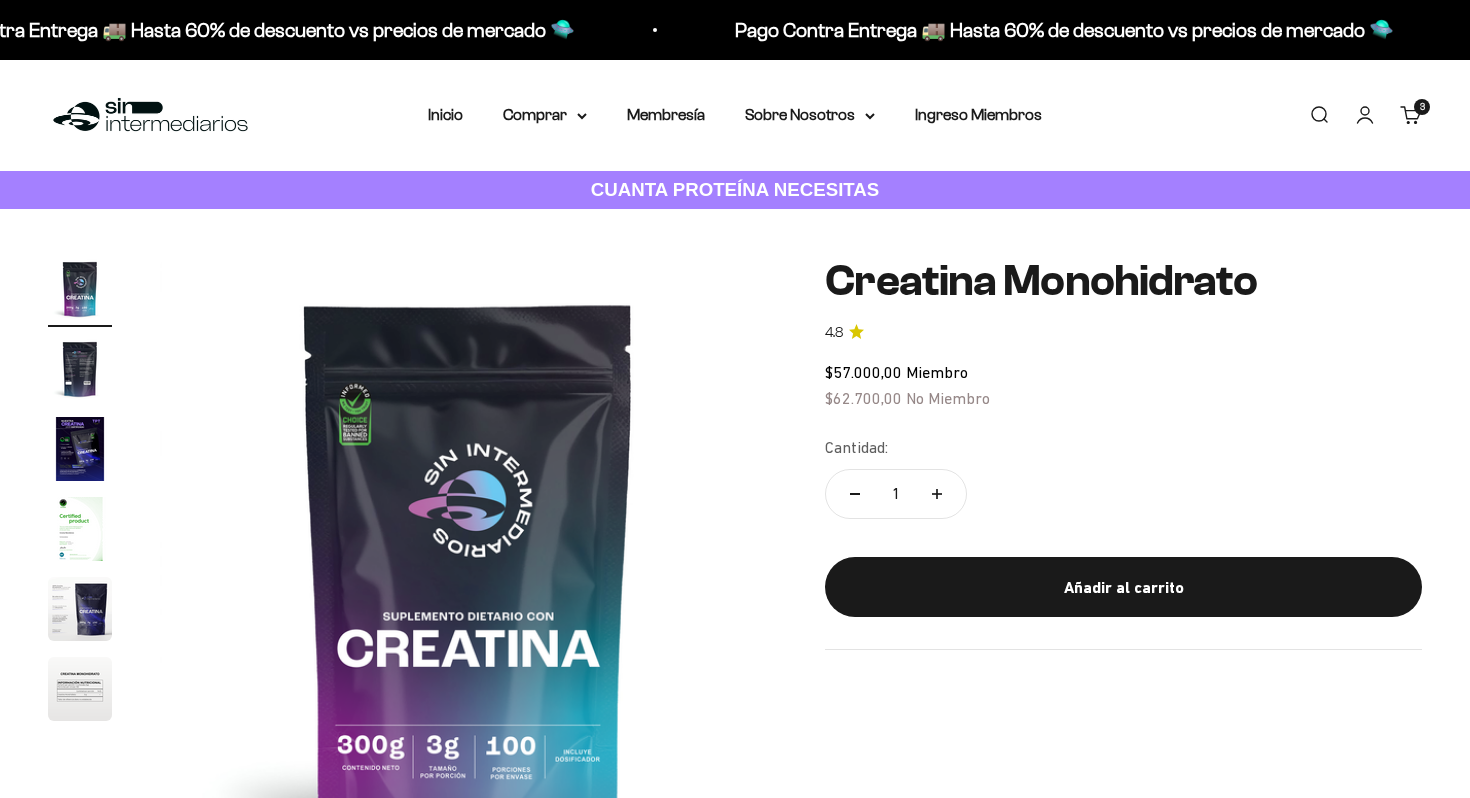 scroll, scrollTop: 0, scrollLeft: 0, axis: both 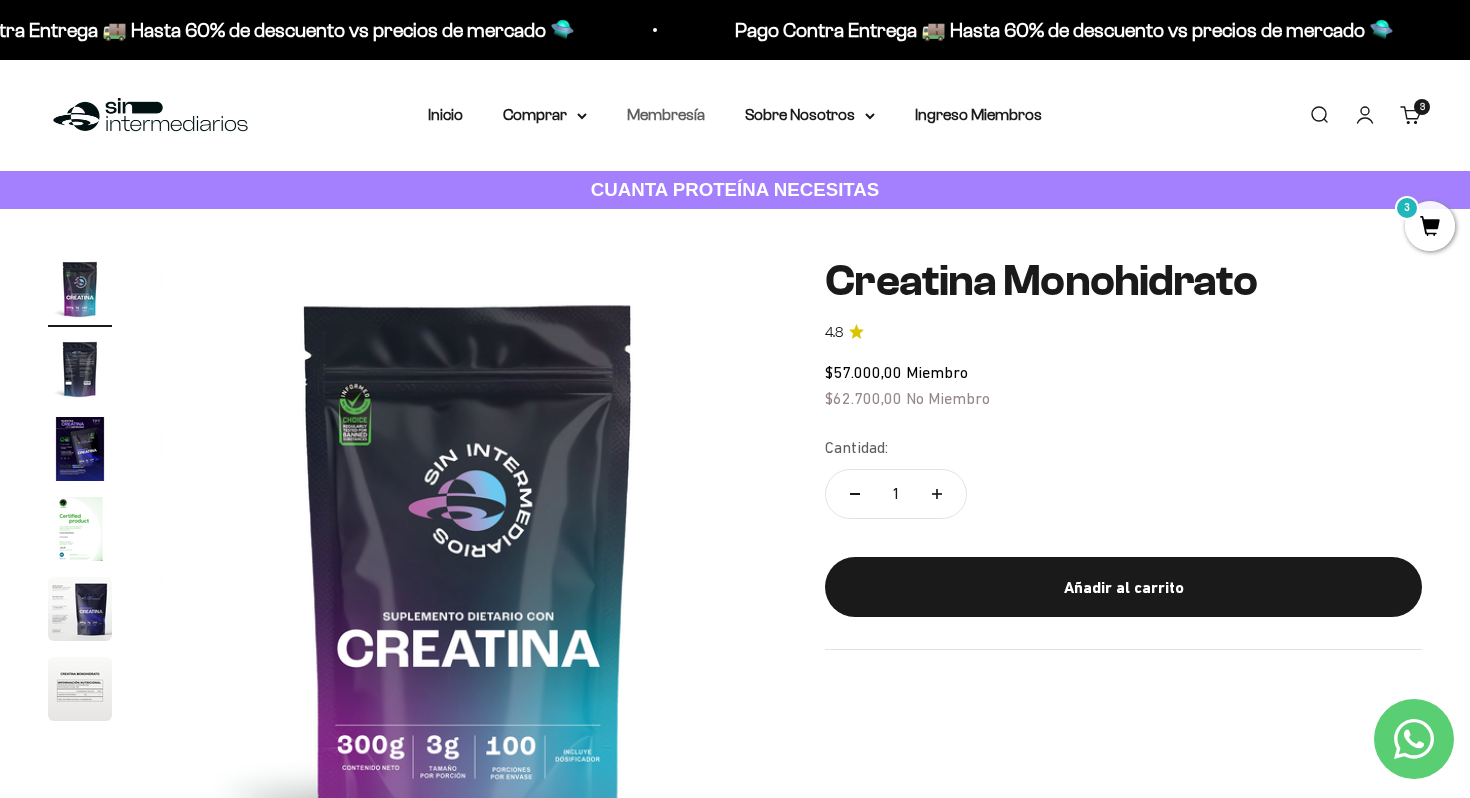 click on "Membresía" at bounding box center (666, 114) 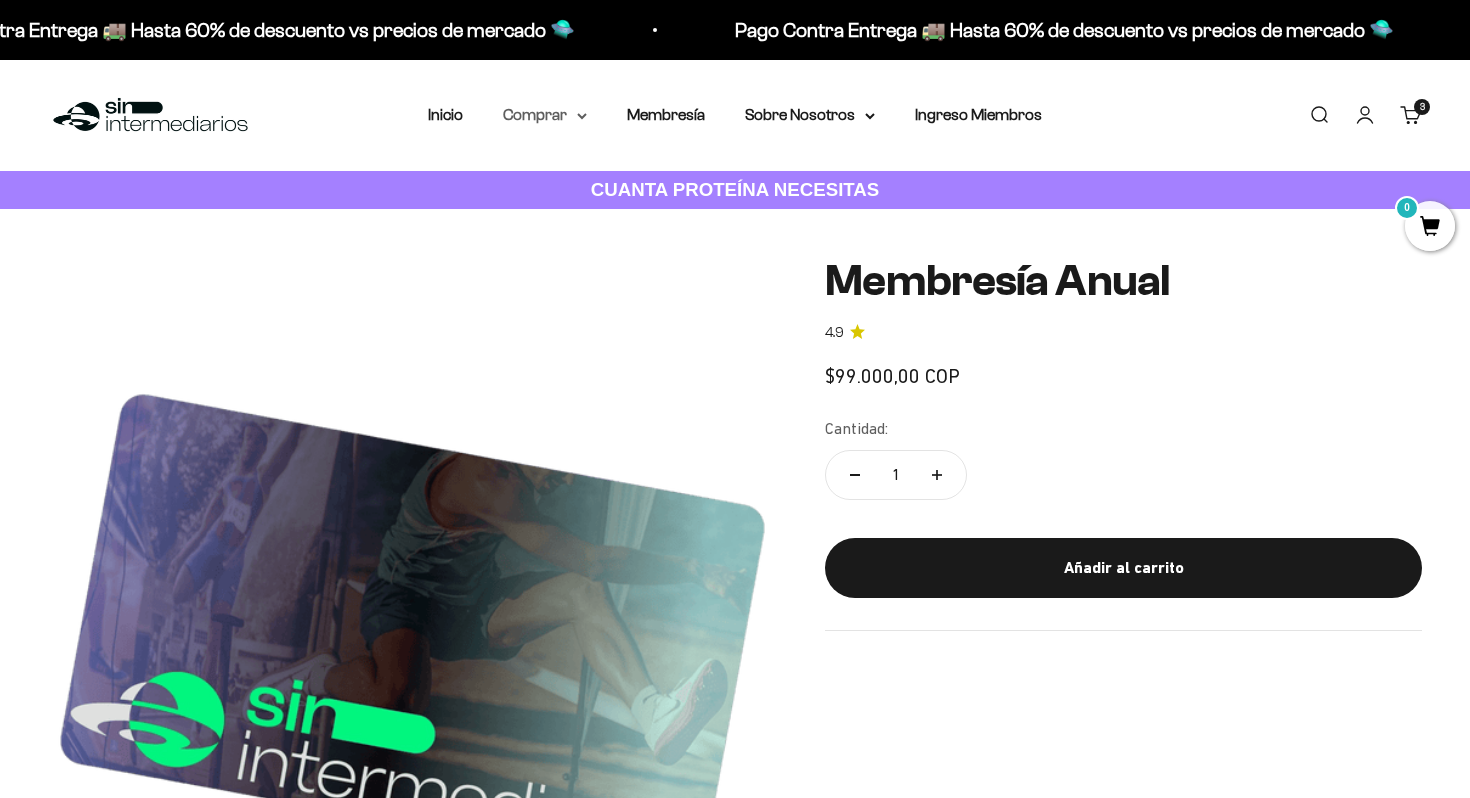 scroll, scrollTop: 0, scrollLeft: 0, axis: both 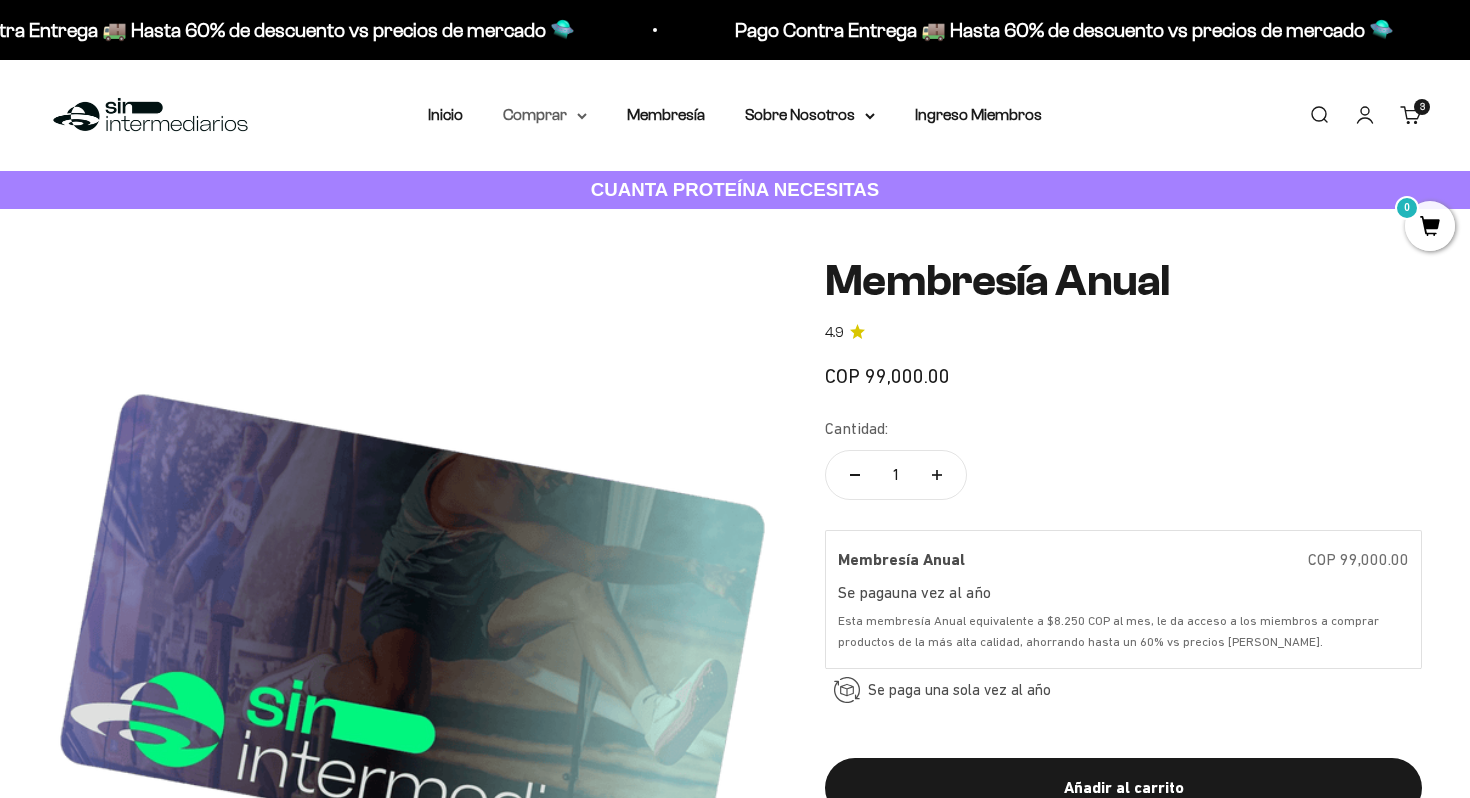 click on "Comprar" at bounding box center (545, 115) 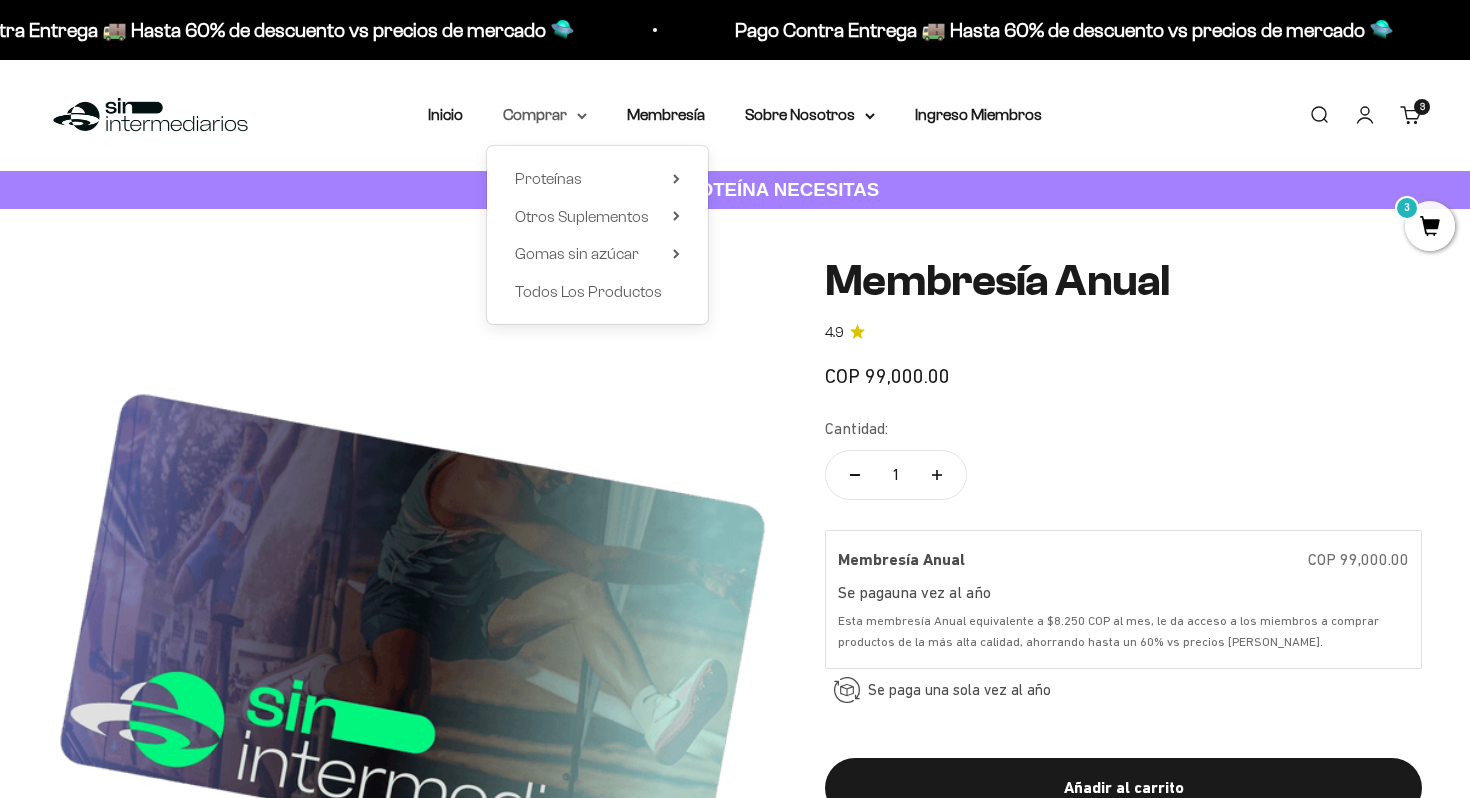 scroll, scrollTop: 0, scrollLeft: 0, axis: both 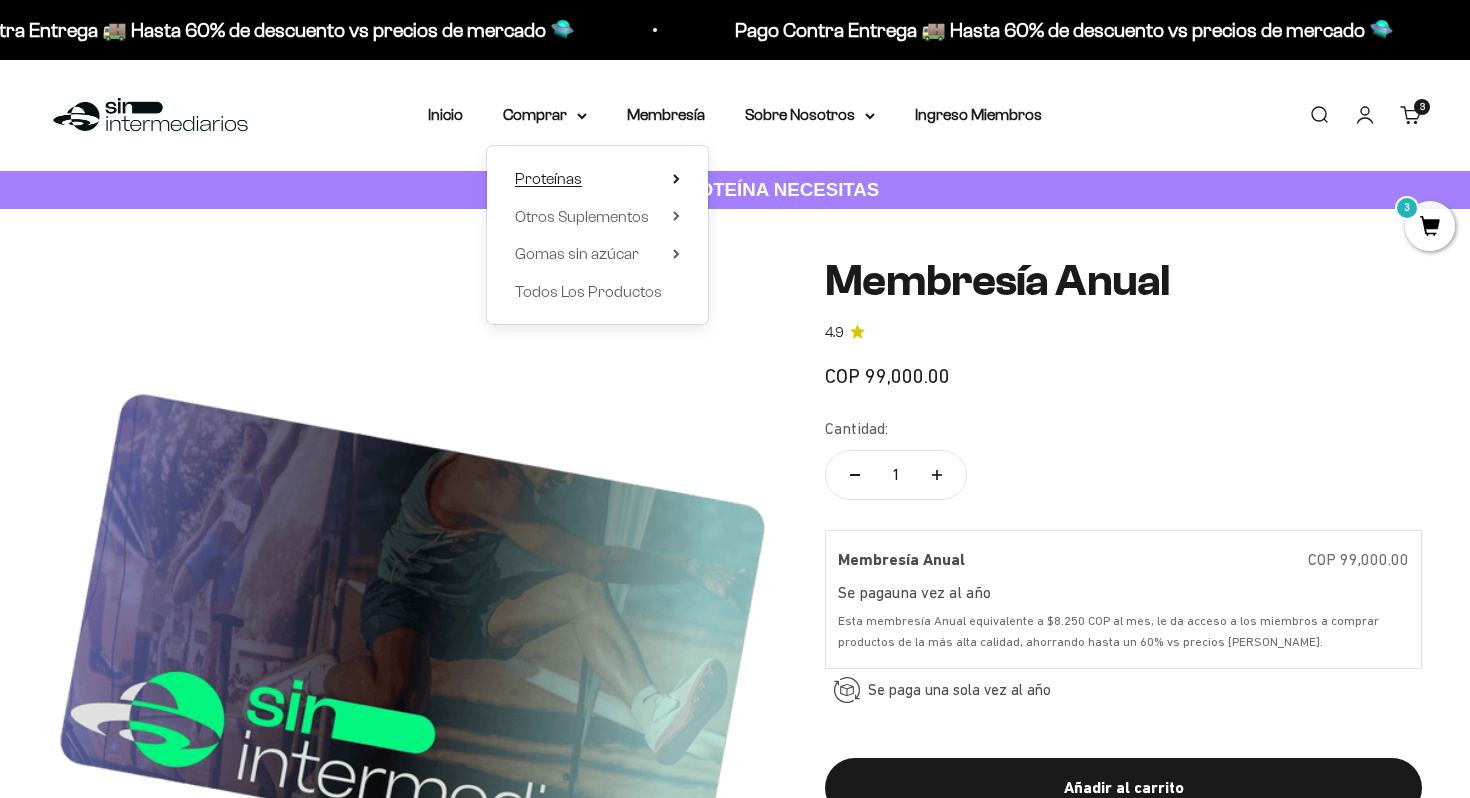click on "Proteínas" at bounding box center (597, 179) 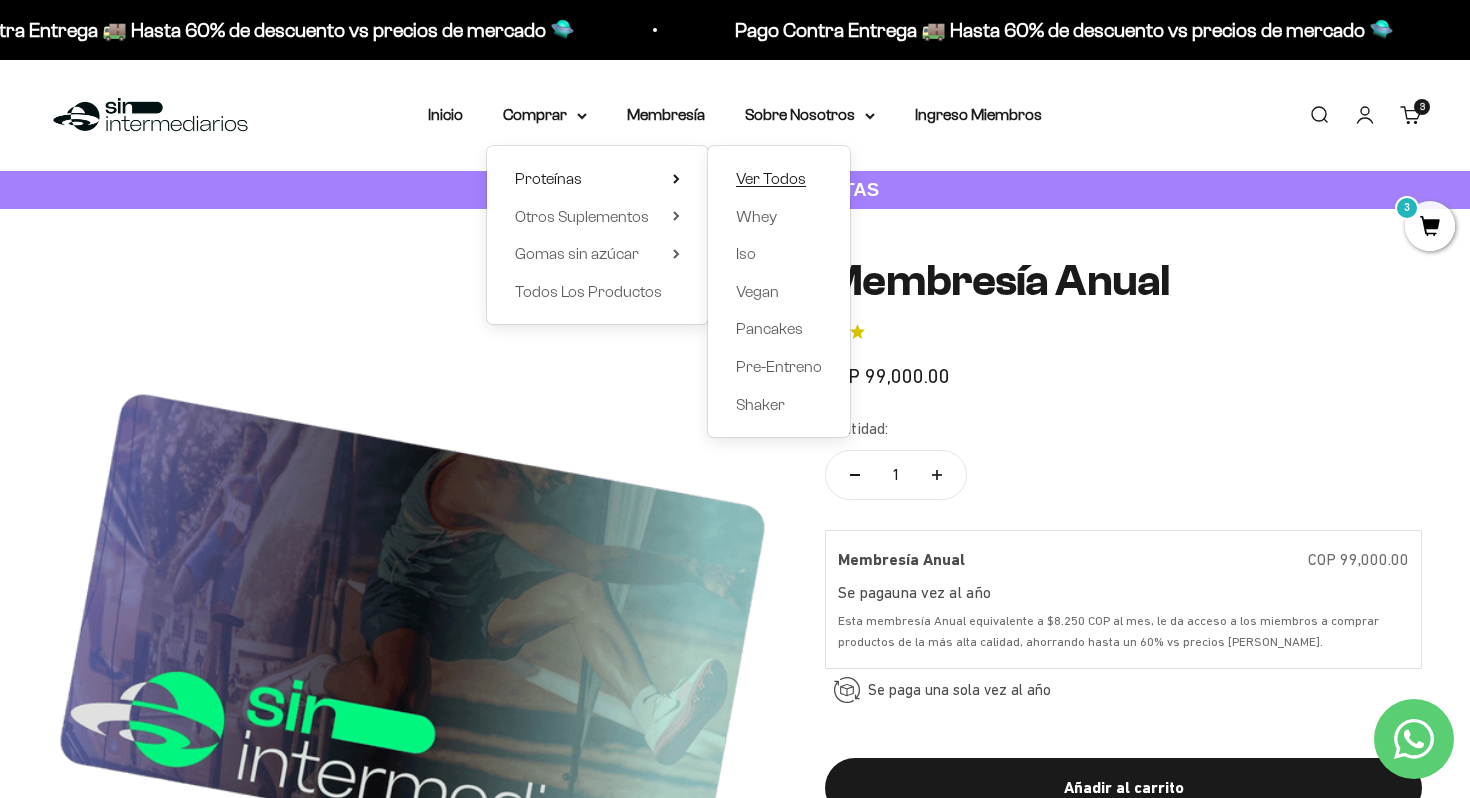 click on "Ver Todos" at bounding box center (771, 178) 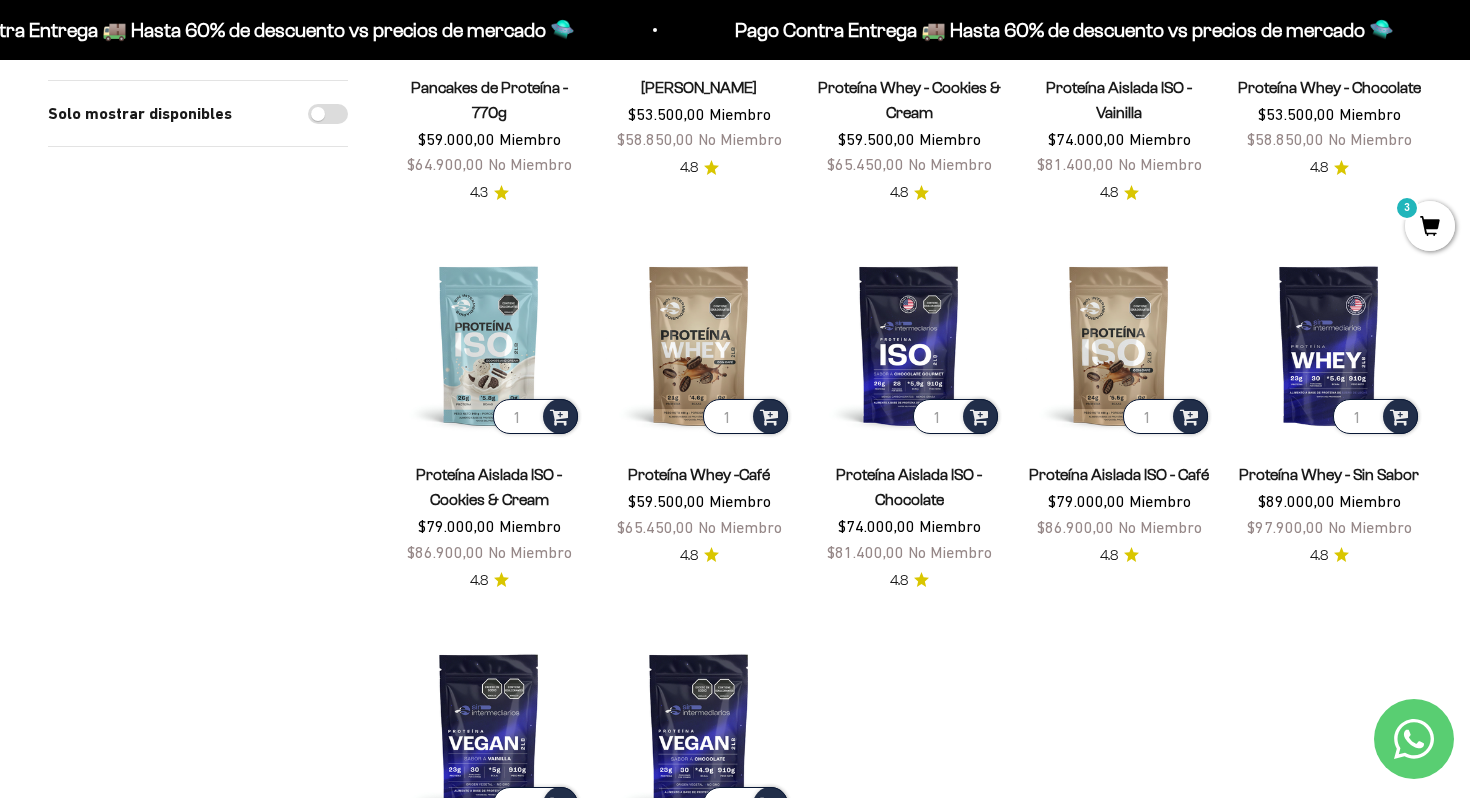 scroll, scrollTop: 455, scrollLeft: 0, axis: vertical 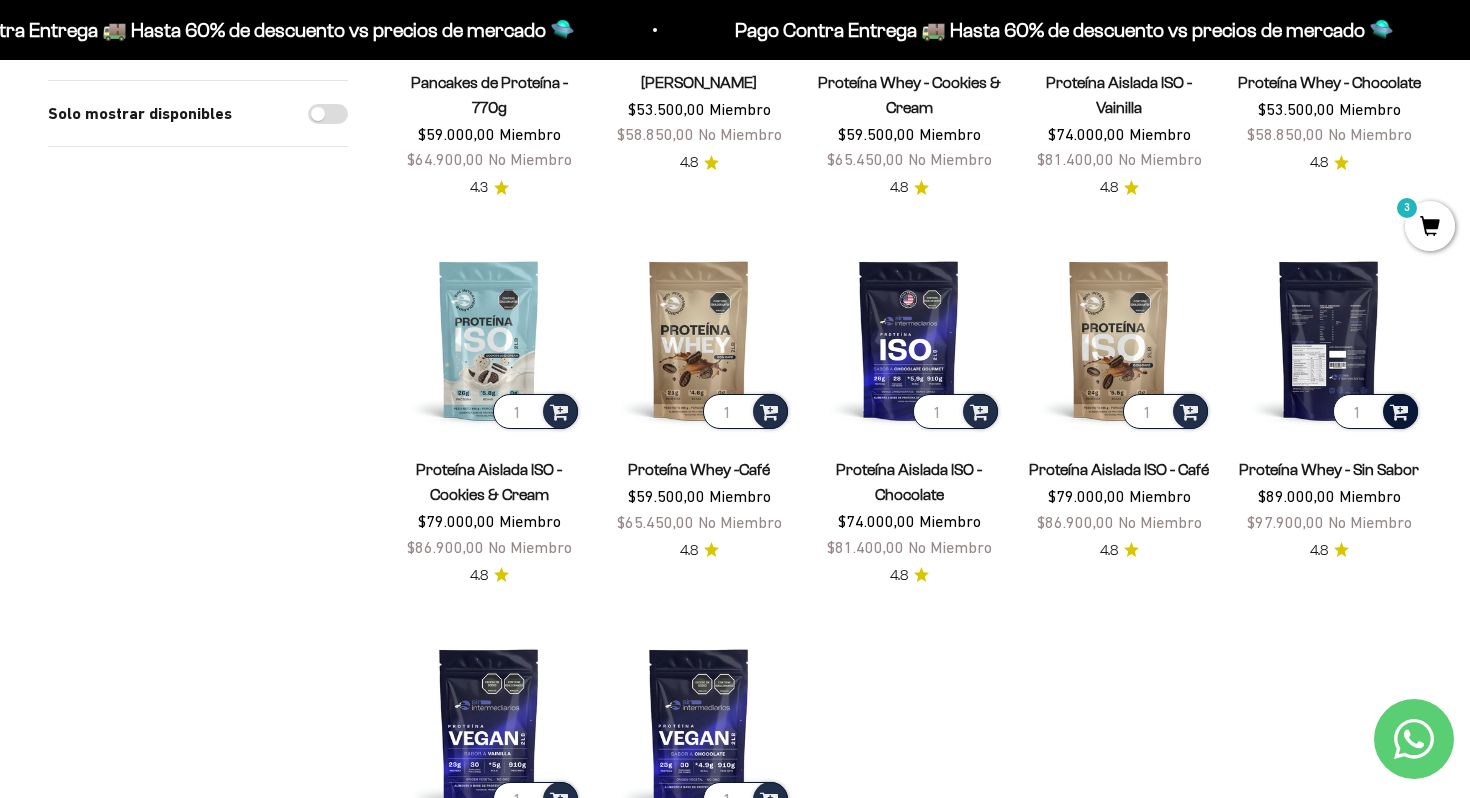 click at bounding box center [1399, 410] 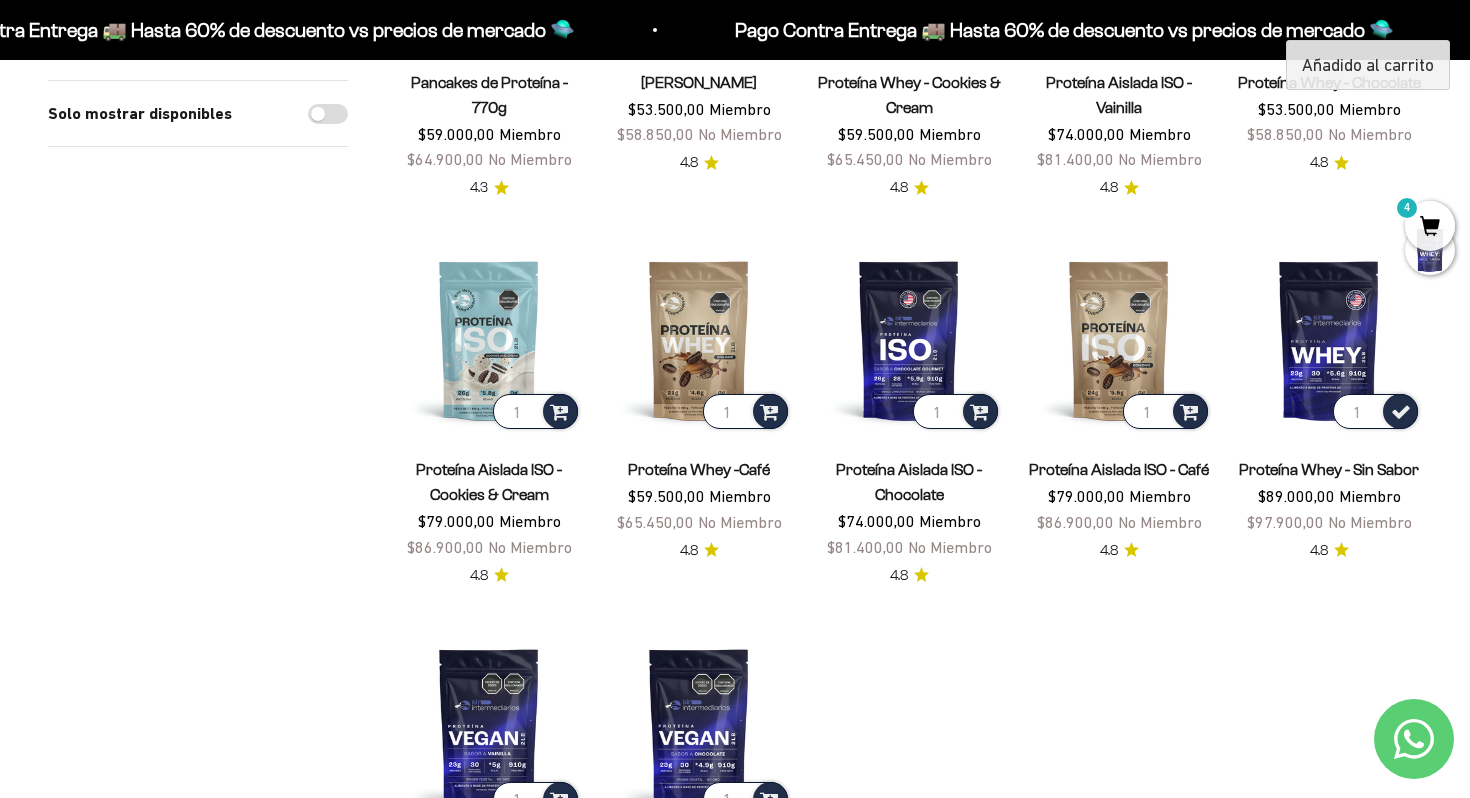 scroll, scrollTop: 0, scrollLeft: 0, axis: both 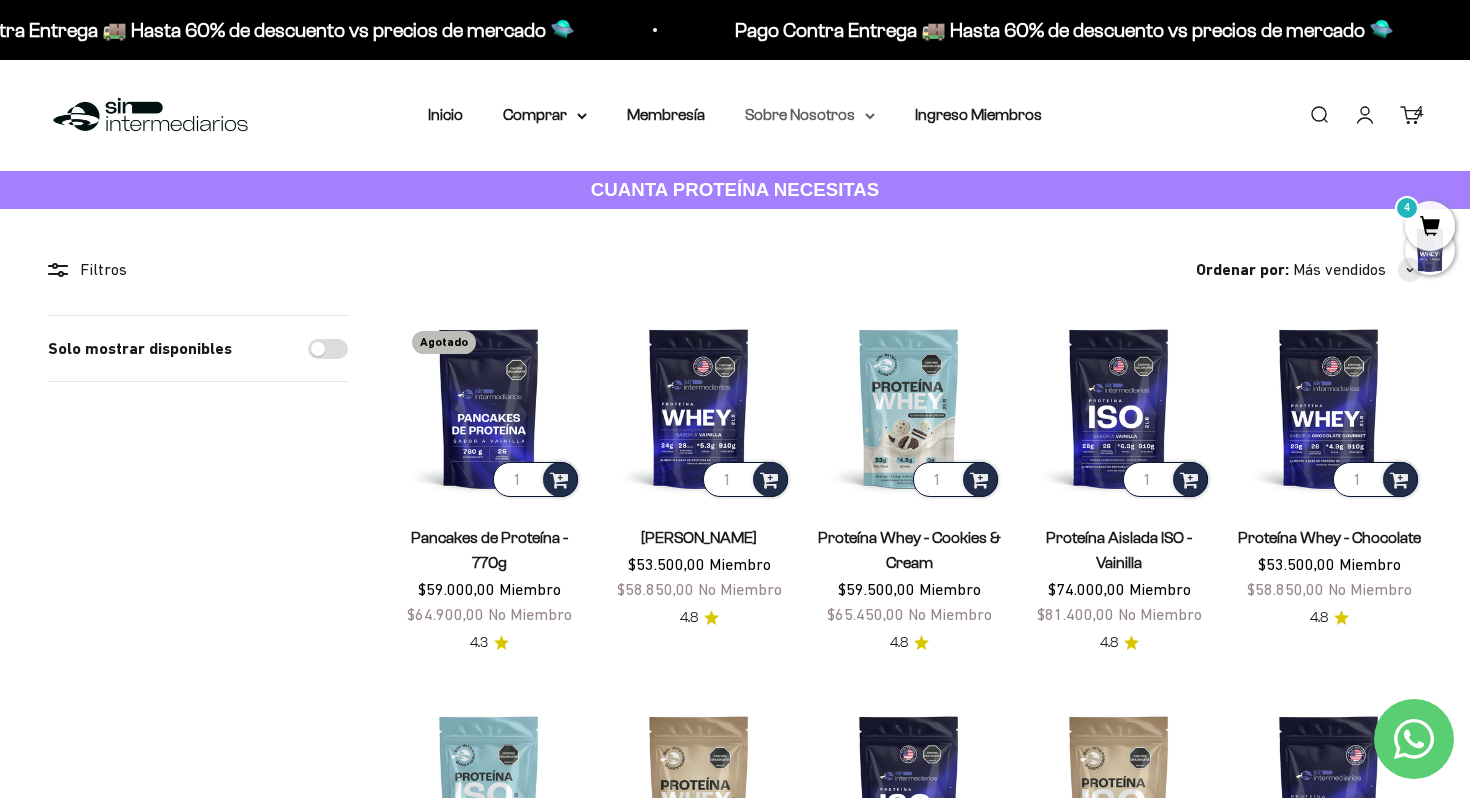 click on "Sobre Nosotros" at bounding box center (810, 115) 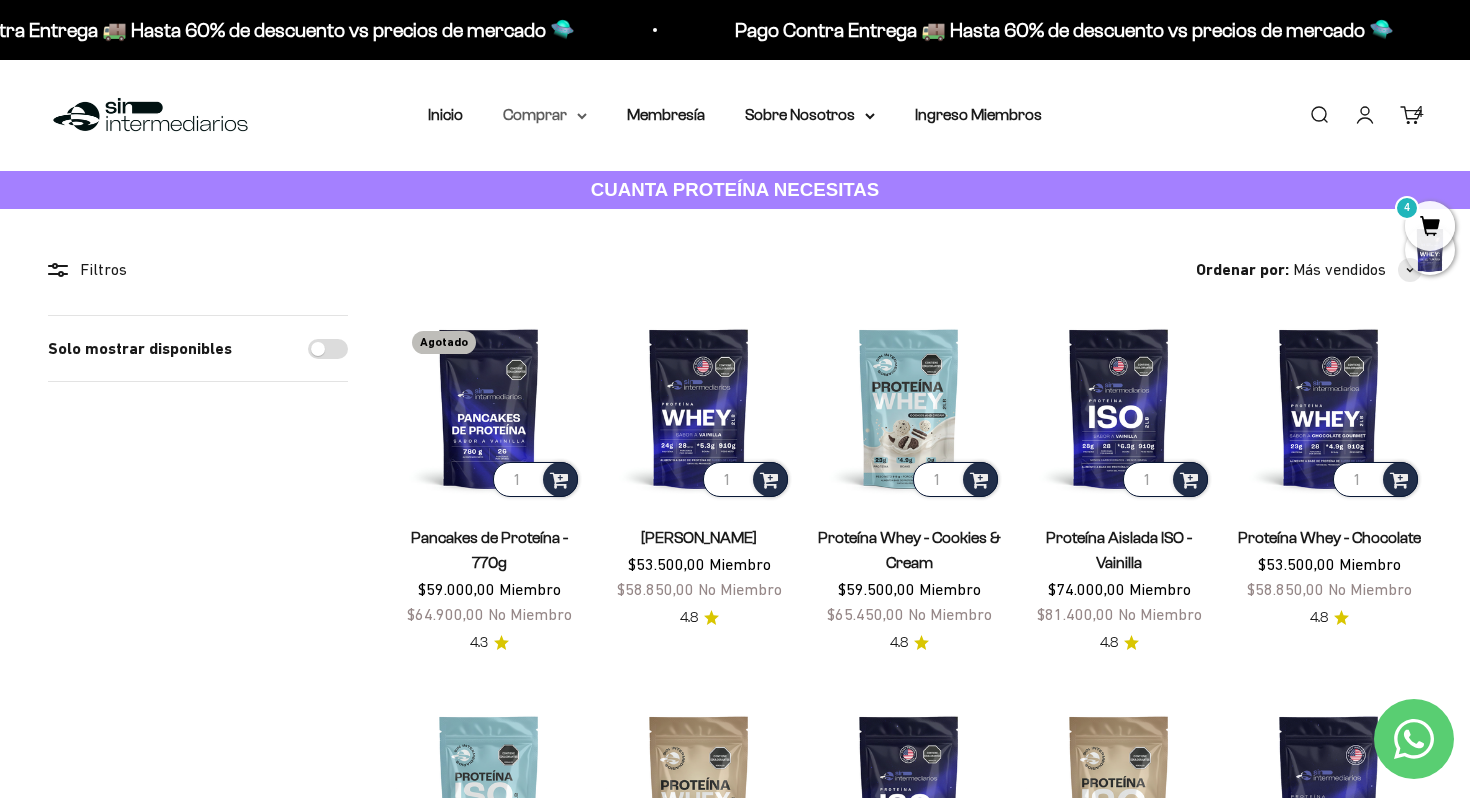 click on "Comprar" at bounding box center (545, 115) 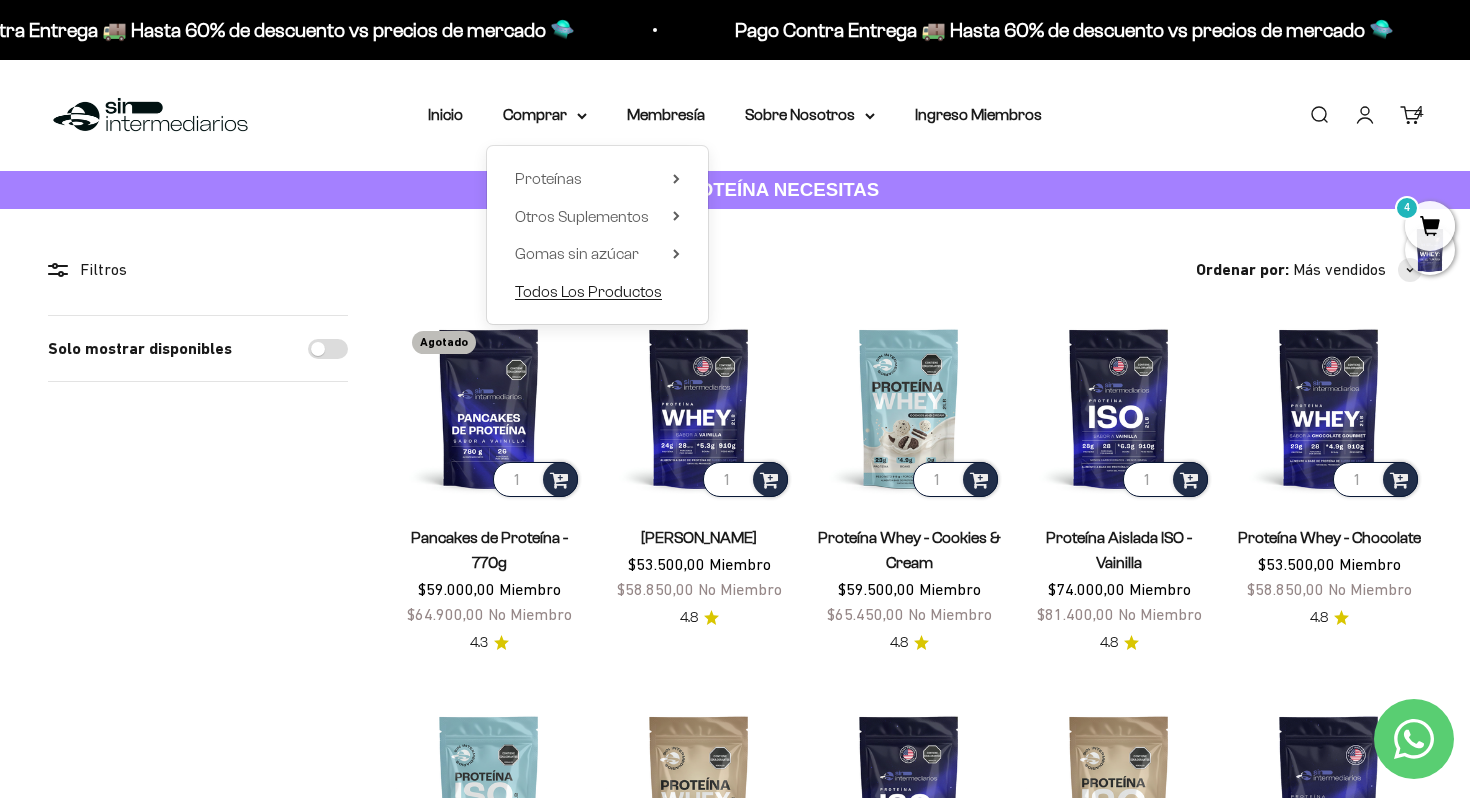 click on "Todos Los Productos" at bounding box center [588, 291] 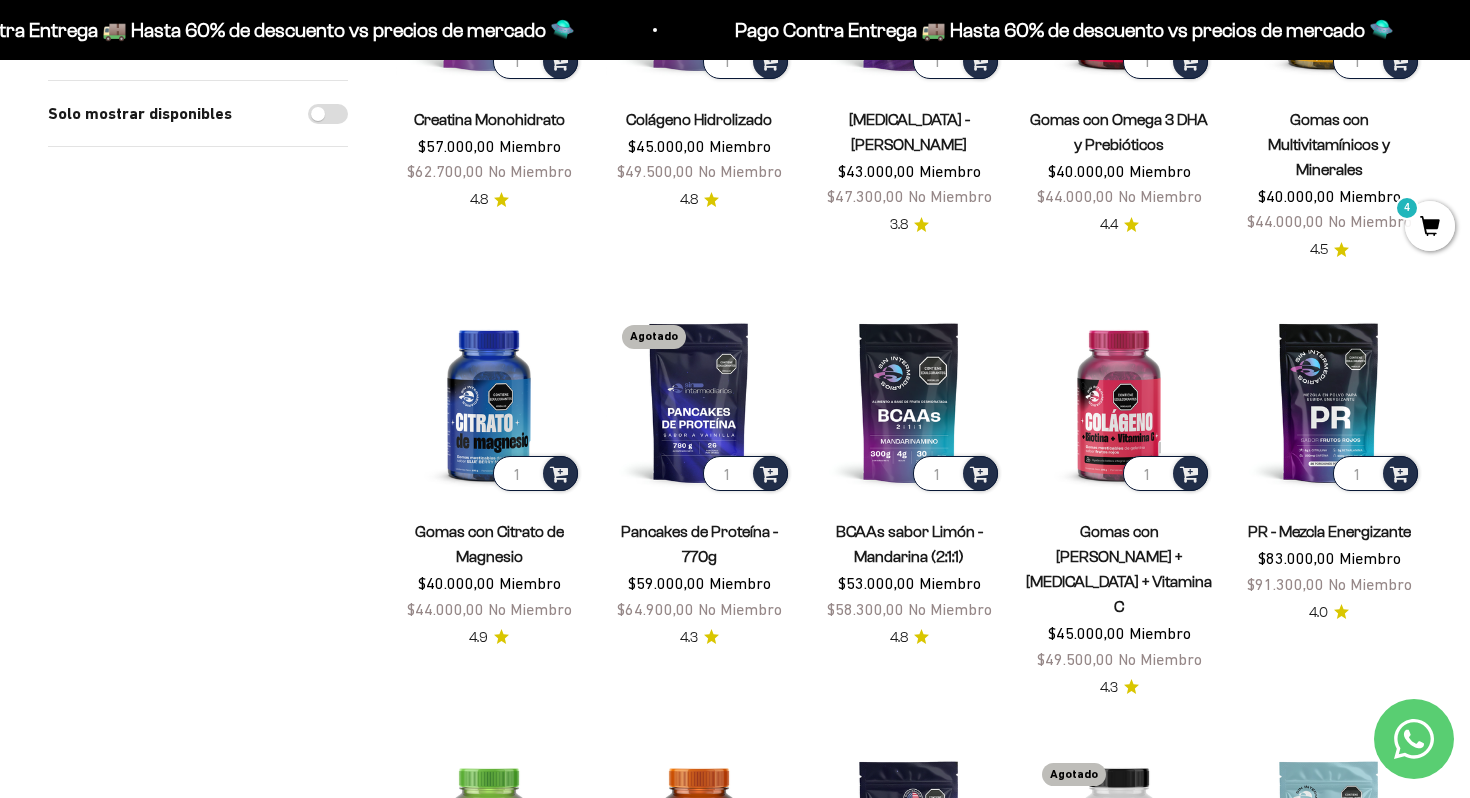 scroll, scrollTop: 0, scrollLeft: 0, axis: both 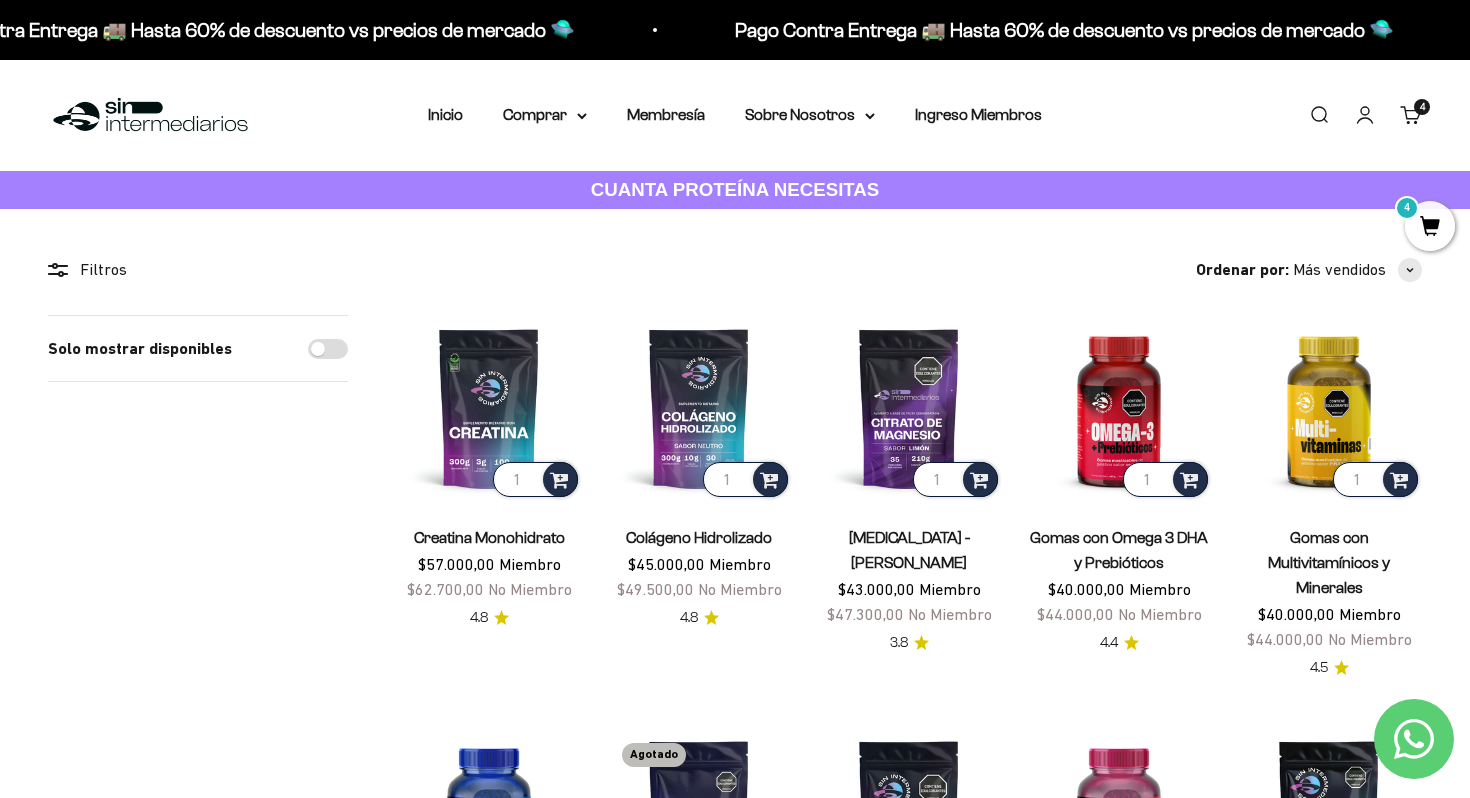 click on "4" at bounding box center [1430, 226] 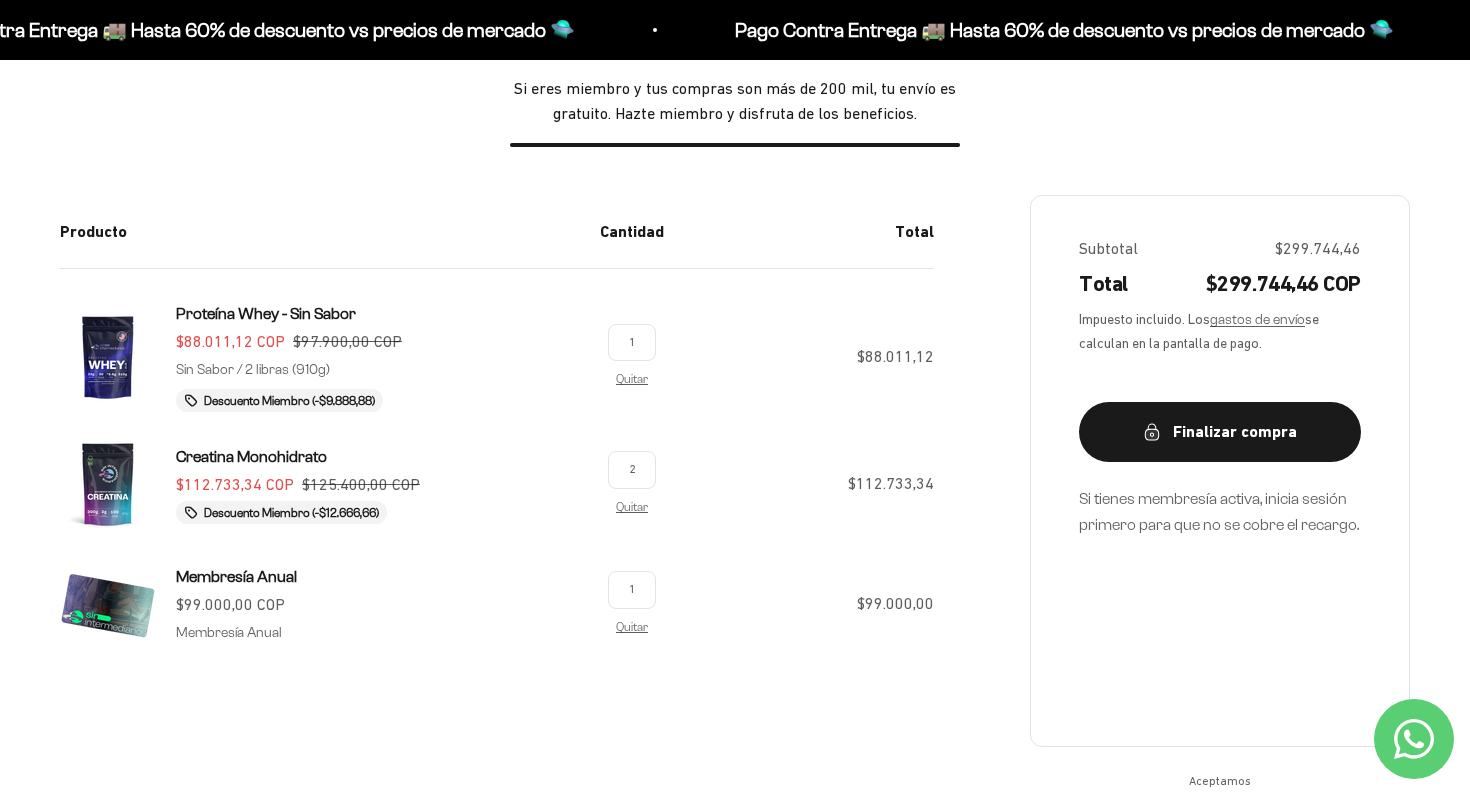 scroll, scrollTop: 267, scrollLeft: 0, axis: vertical 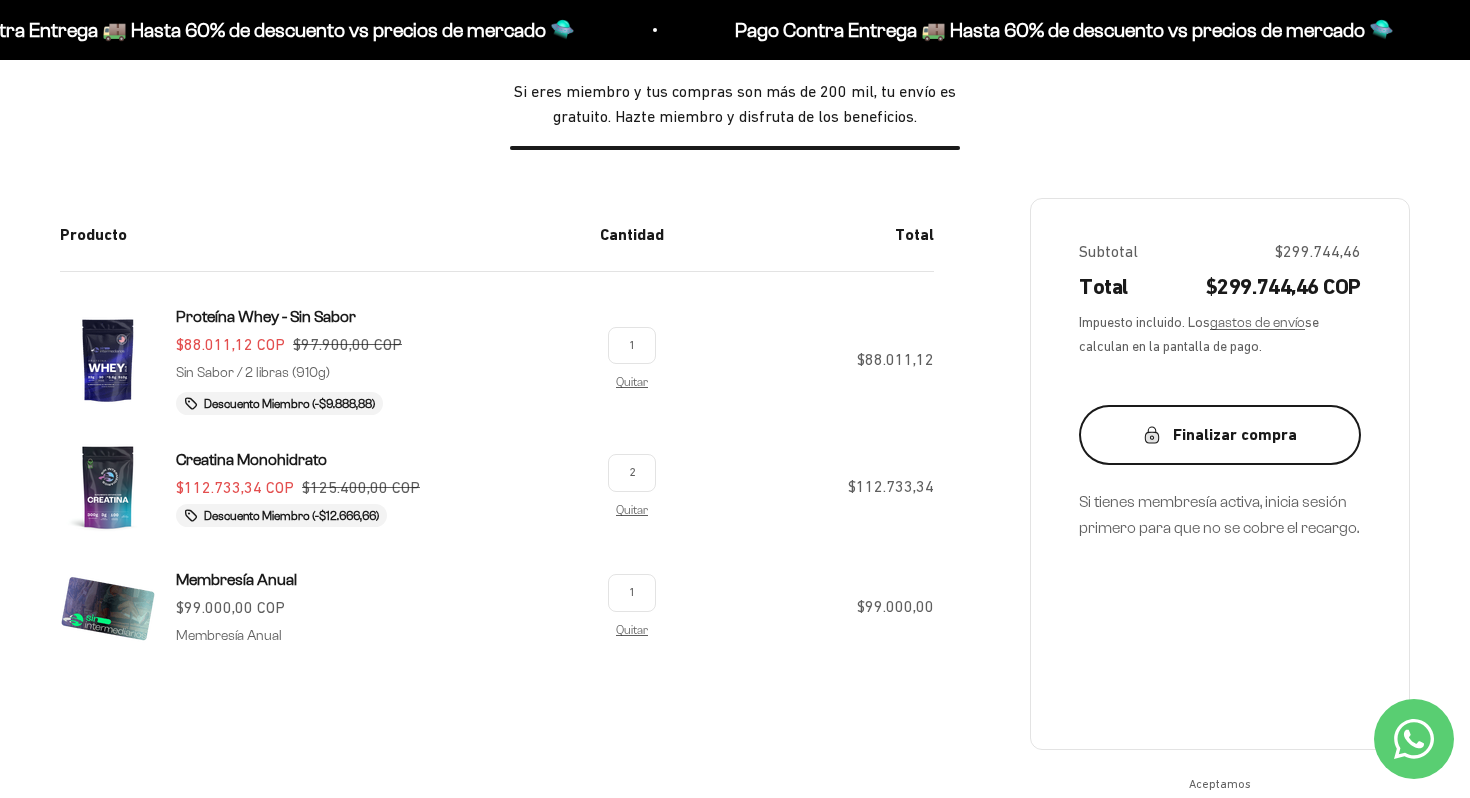 click on "Finalizar compra" at bounding box center [1220, 435] 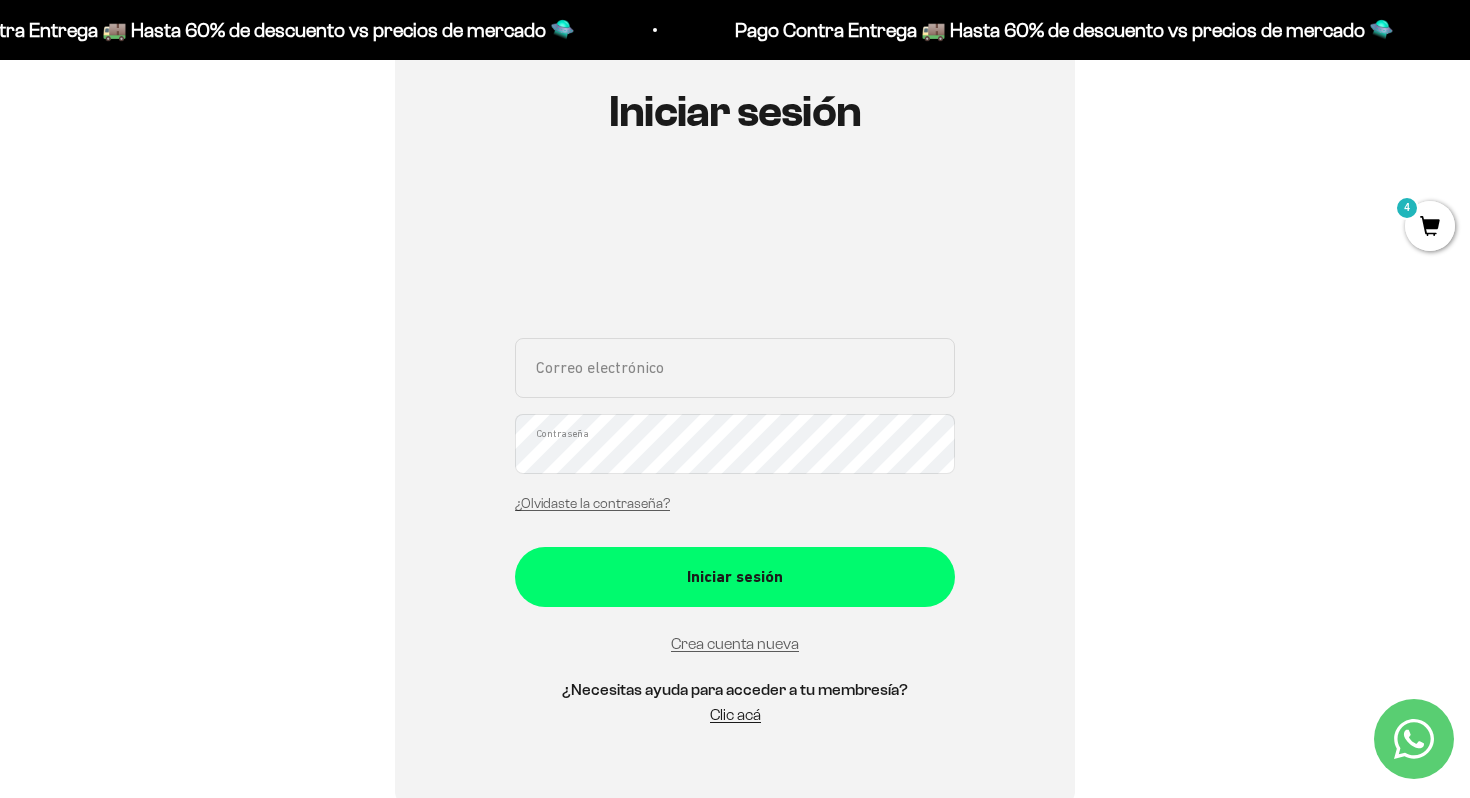 scroll, scrollTop: 229, scrollLeft: 0, axis: vertical 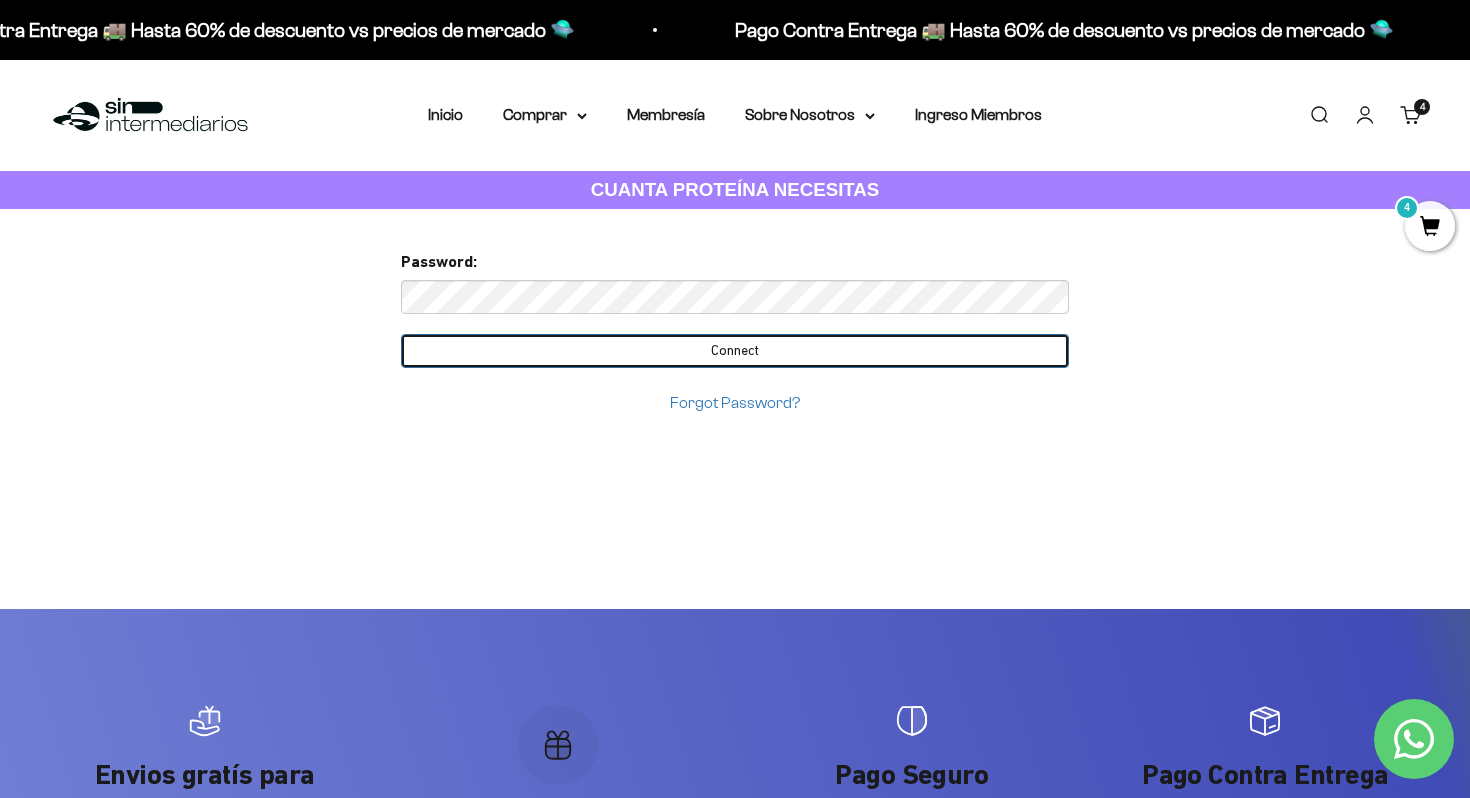click on "Connect" at bounding box center [735, 351] 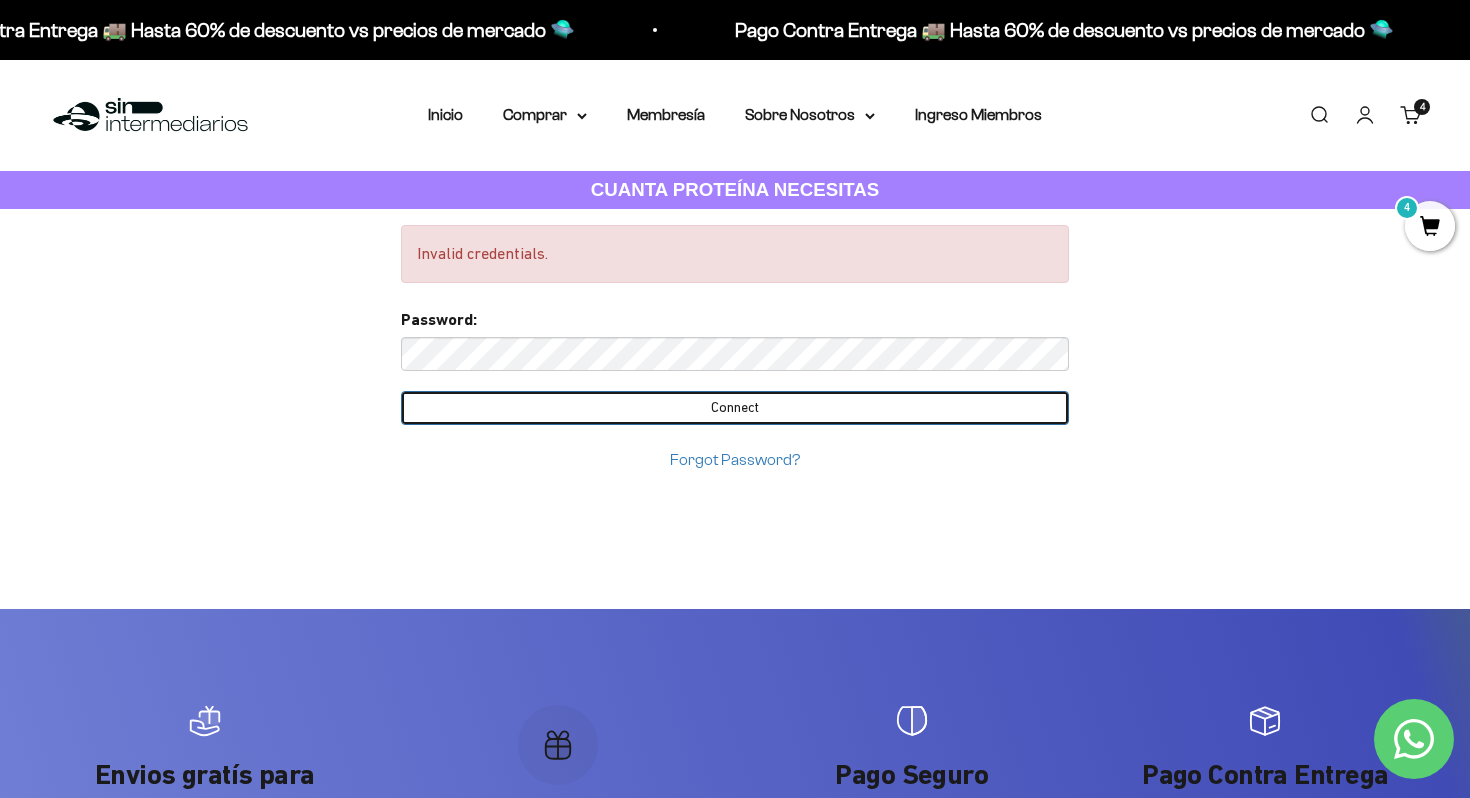 click on "Connect" at bounding box center [735, 408] 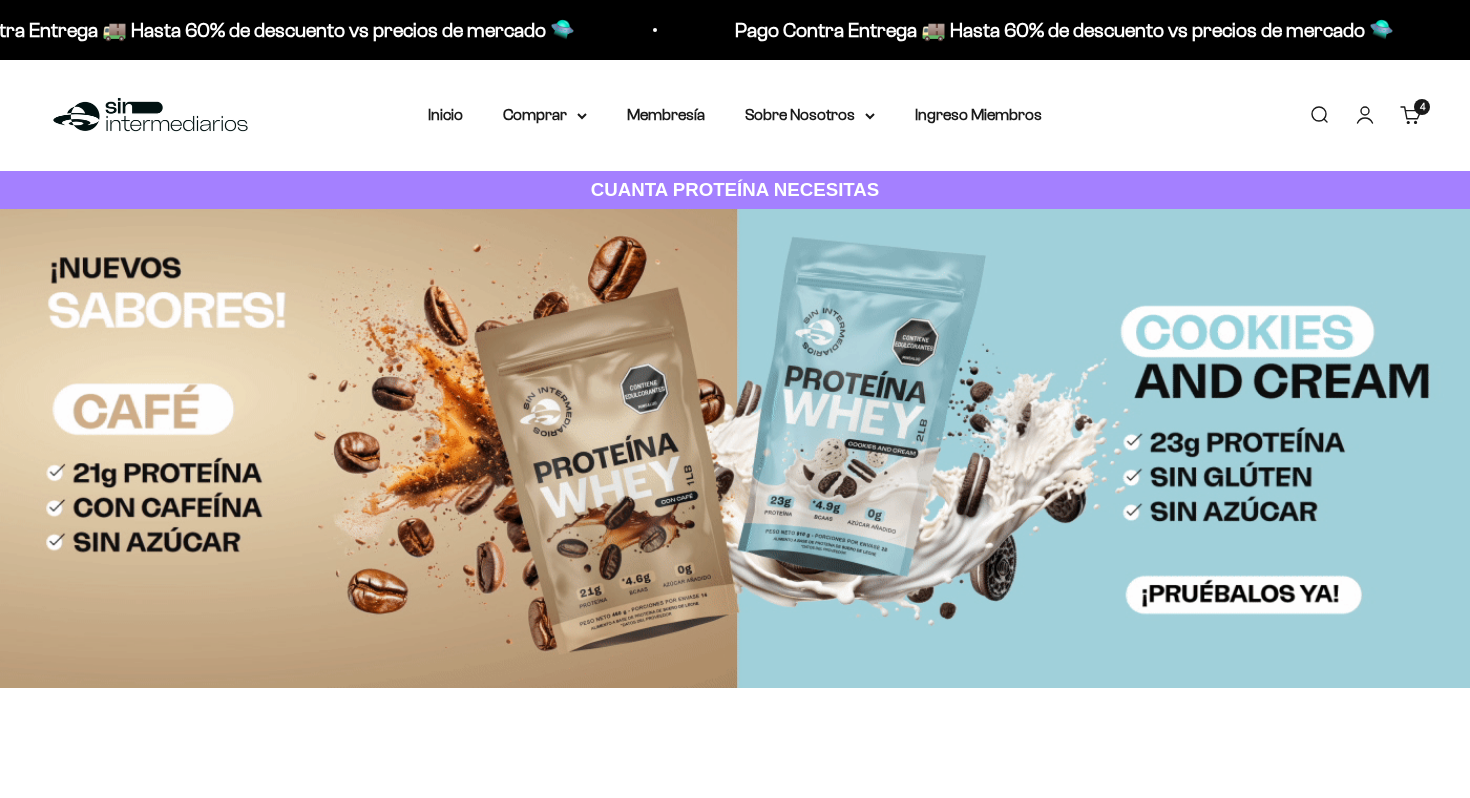 scroll, scrollTop: 0, scrollLeft: 0, axis: both 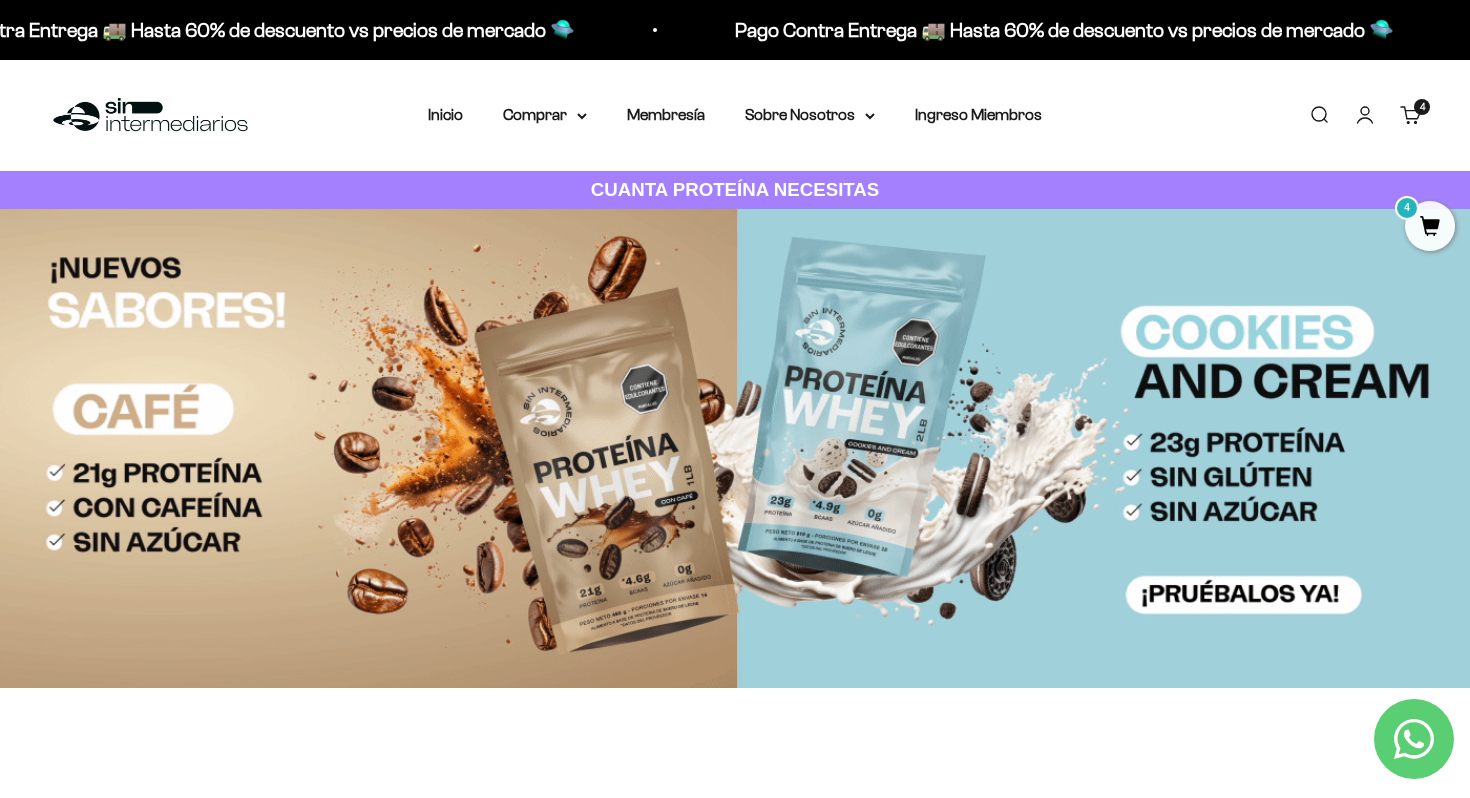 click on "4" at bounding box center (1430, 226) 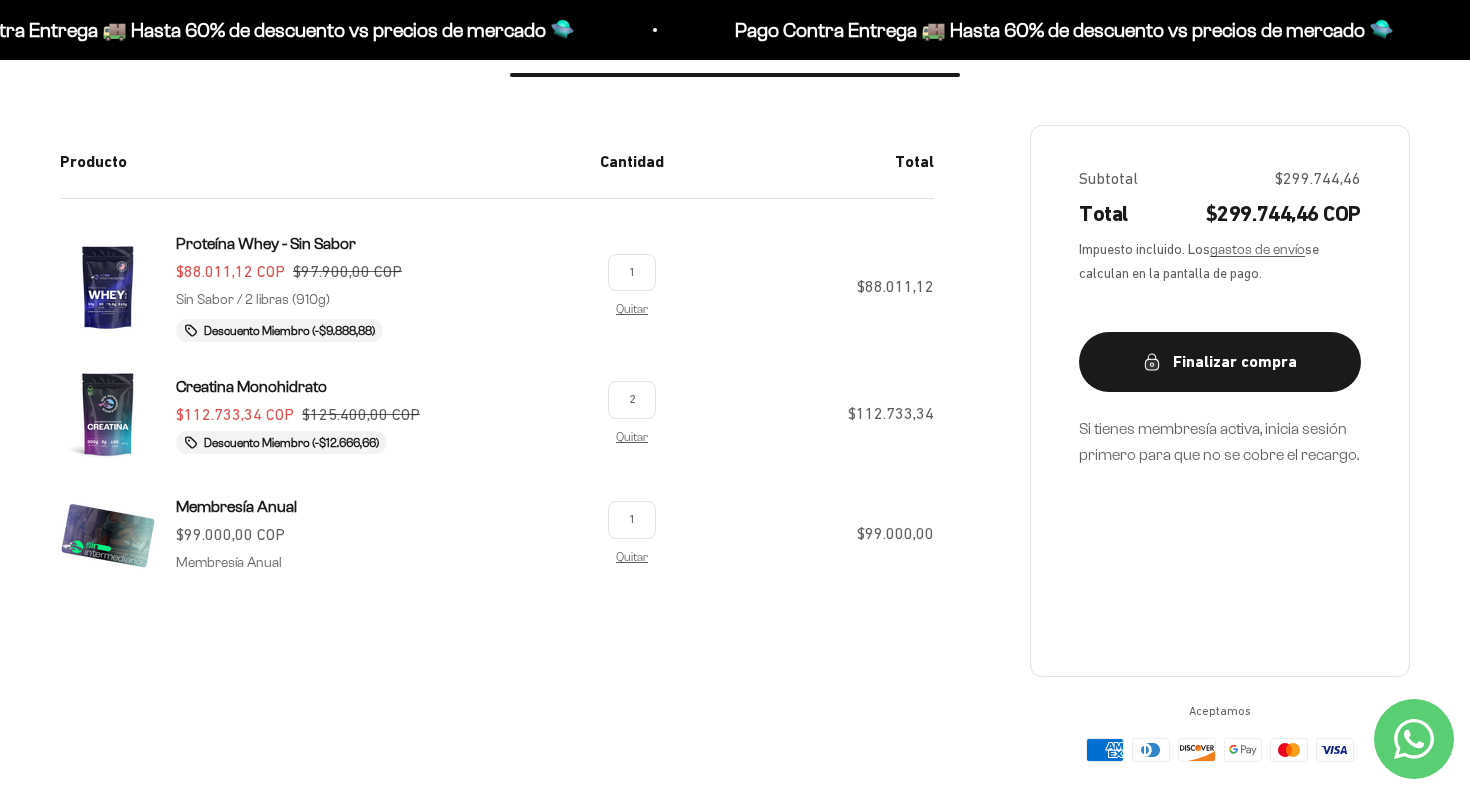 scroll, scrollTop: 344, scrollLeft: 0, axis: vertical 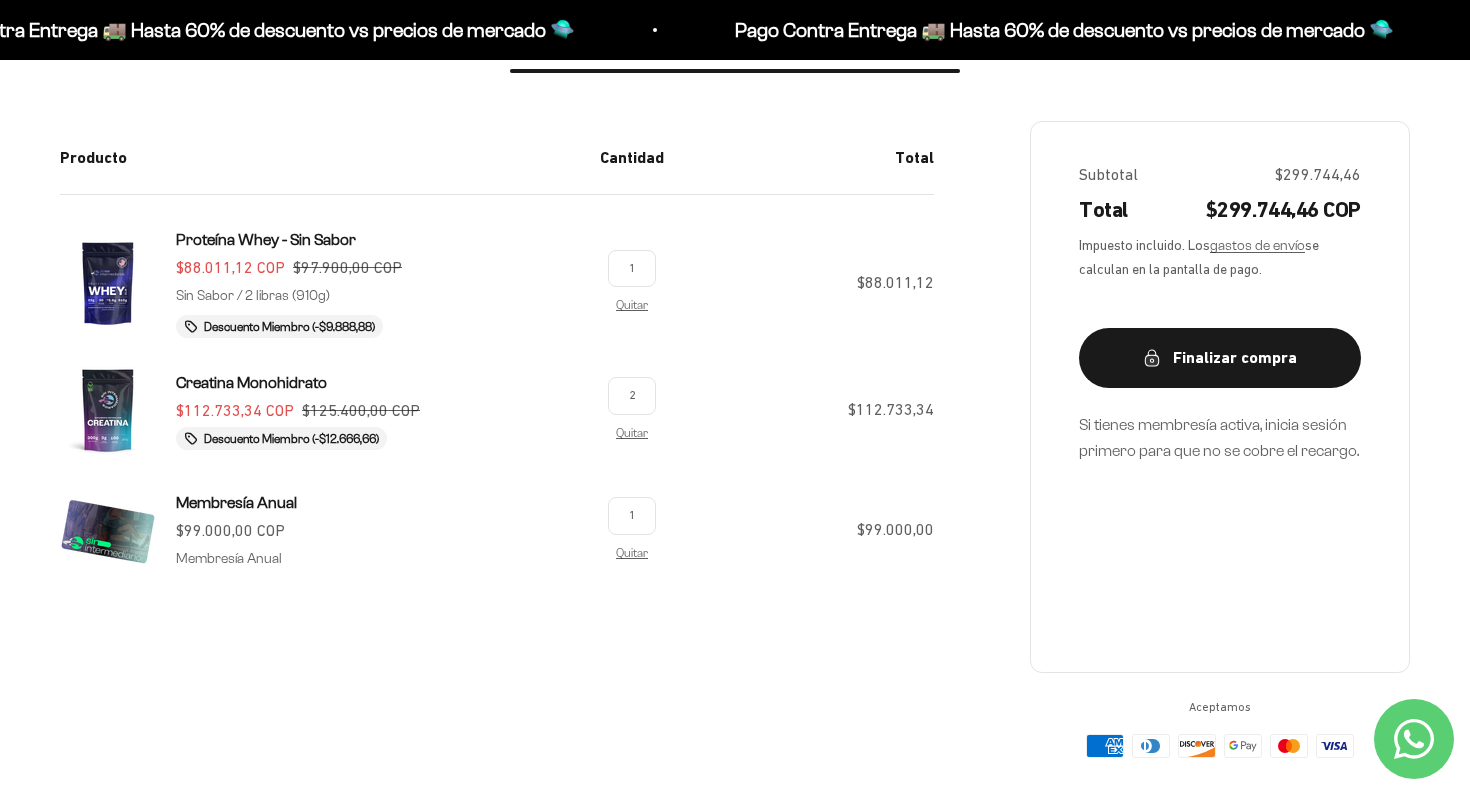 click on "Finalizar compra" at bounding box center (1220, 358) 